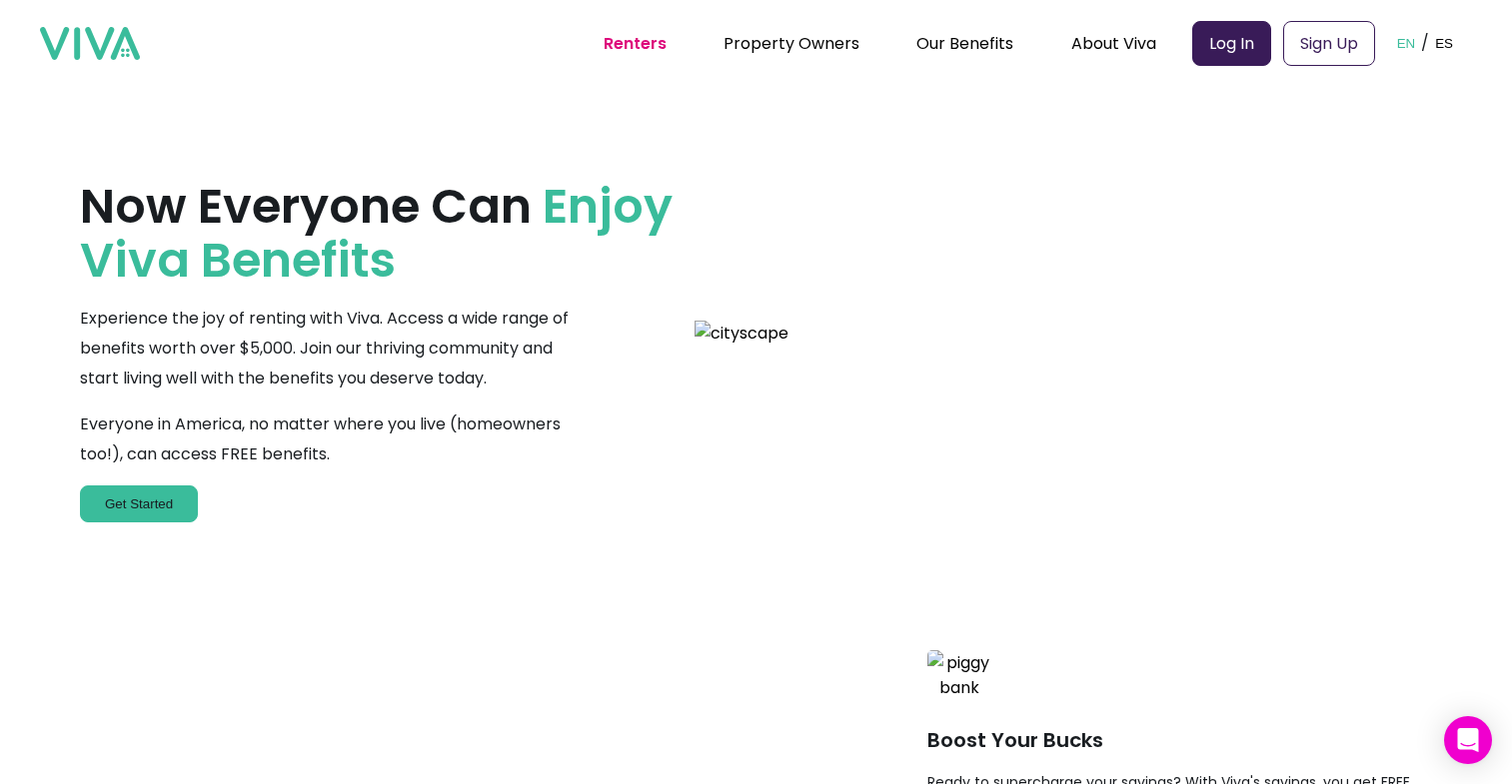 scroll, scrollTop: 219, scrollLeft: 0, axis: vertical 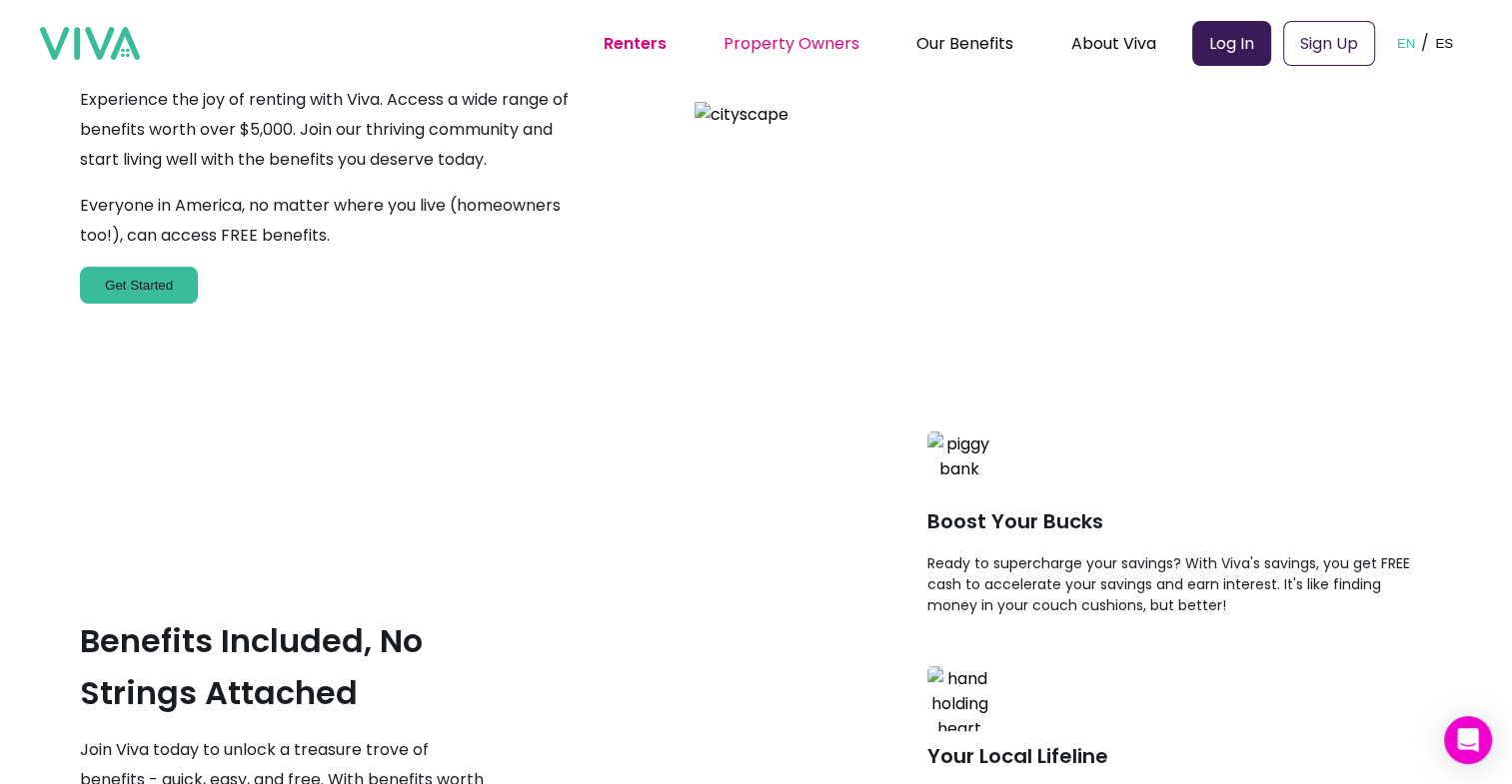 click on "Property Owners" at bounding box center (791, 43) 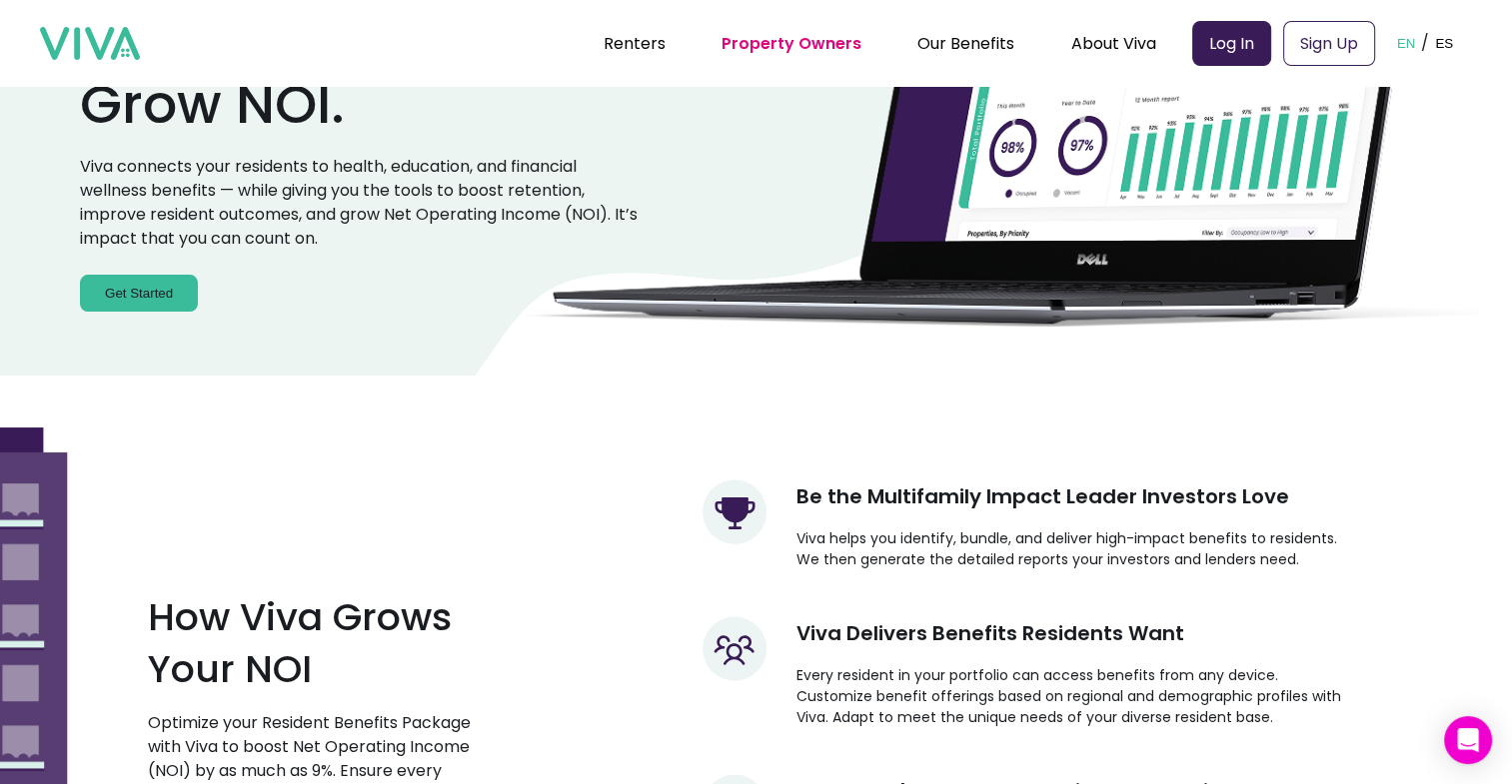 scroll, scrollTop: 399, scrollLeft: 0, axis: vertical 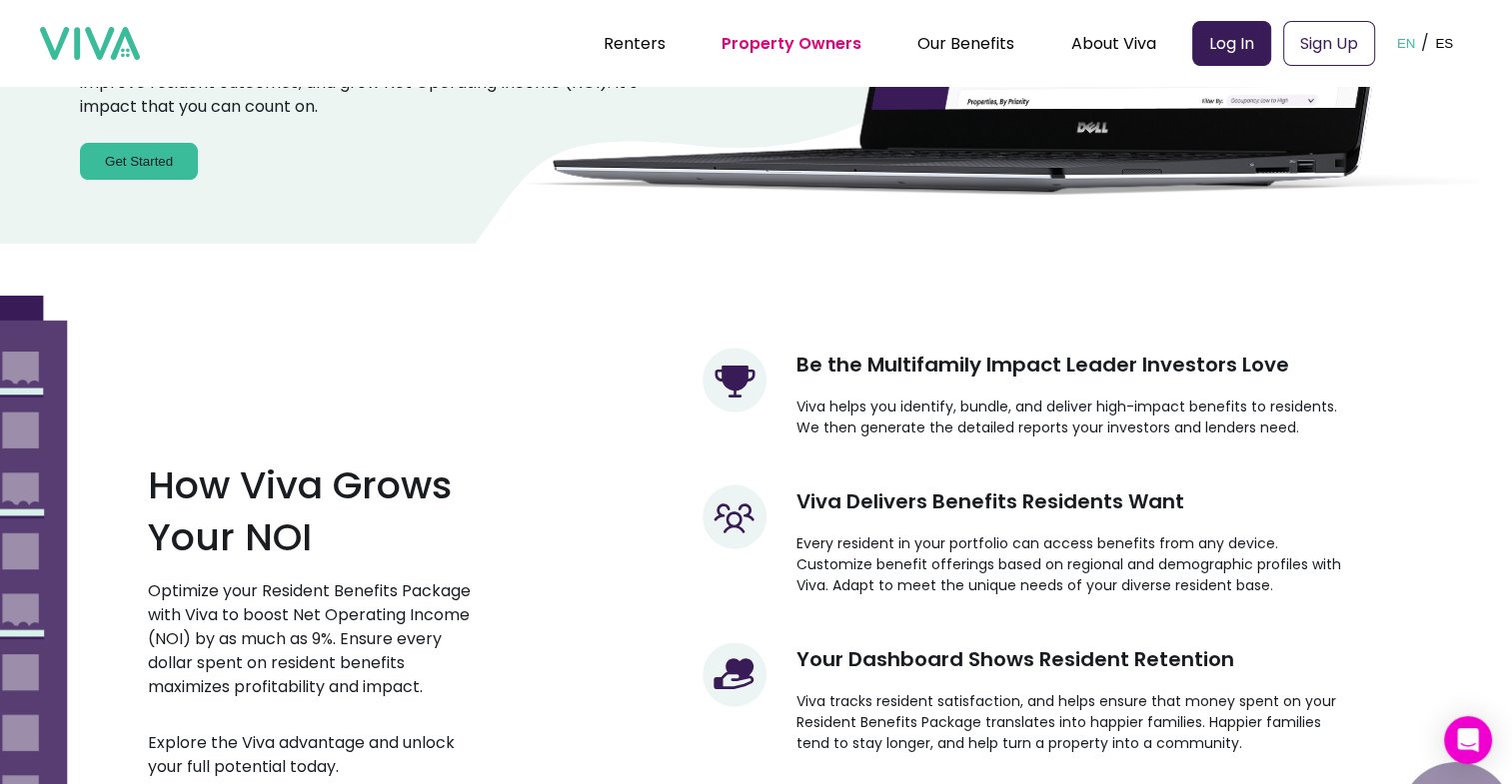 click on "Viva helps you identify, bundle, and deliver high-impact benefits to residents. We then generate the detailed reports your investors and lenders need." at bounding box center (1072, 417) 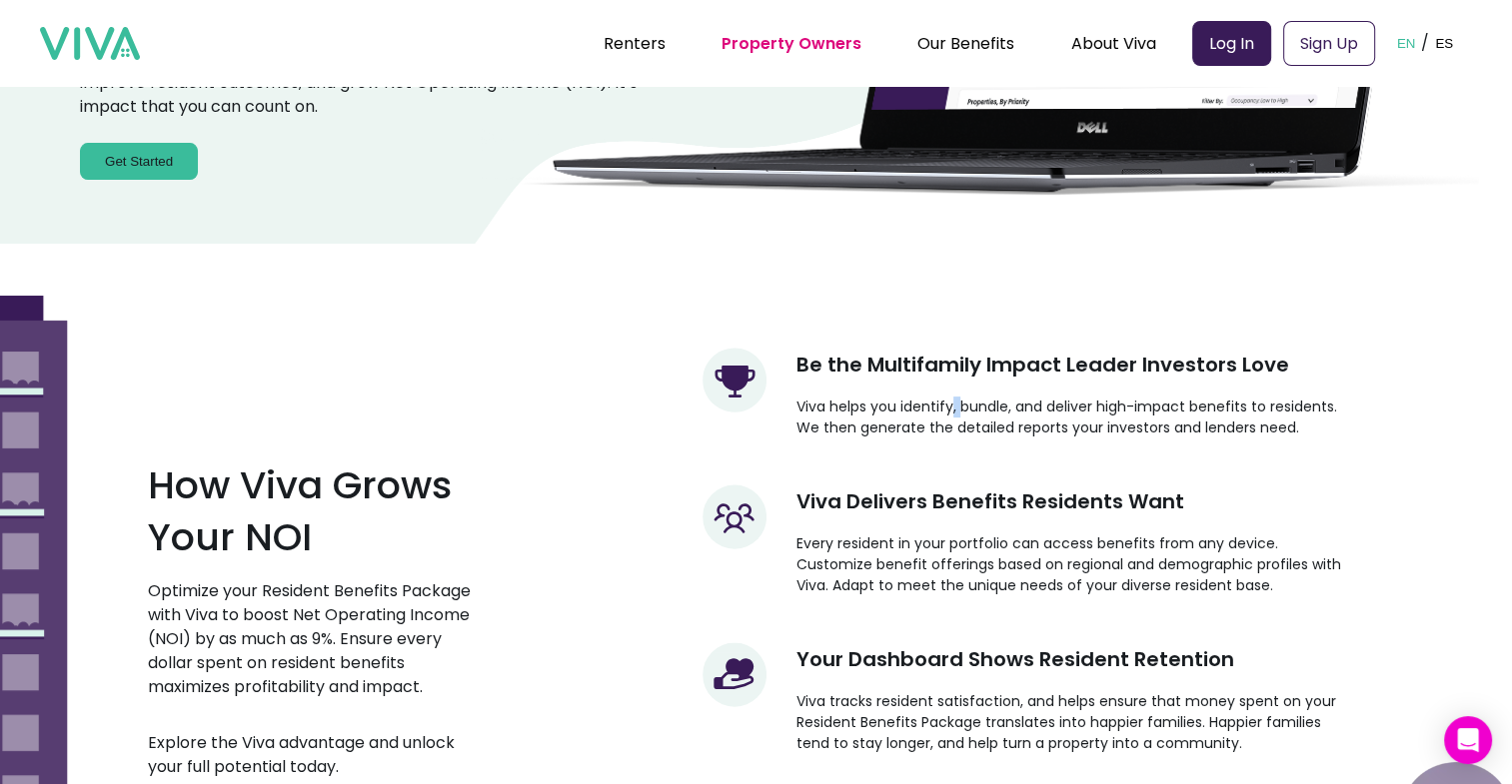 click on "Viva helps you identify, bundle, and deliver high-impact benefits to residents. We then generate the detailed reports your investors and lenders need." at bounding box center [1072, 417] 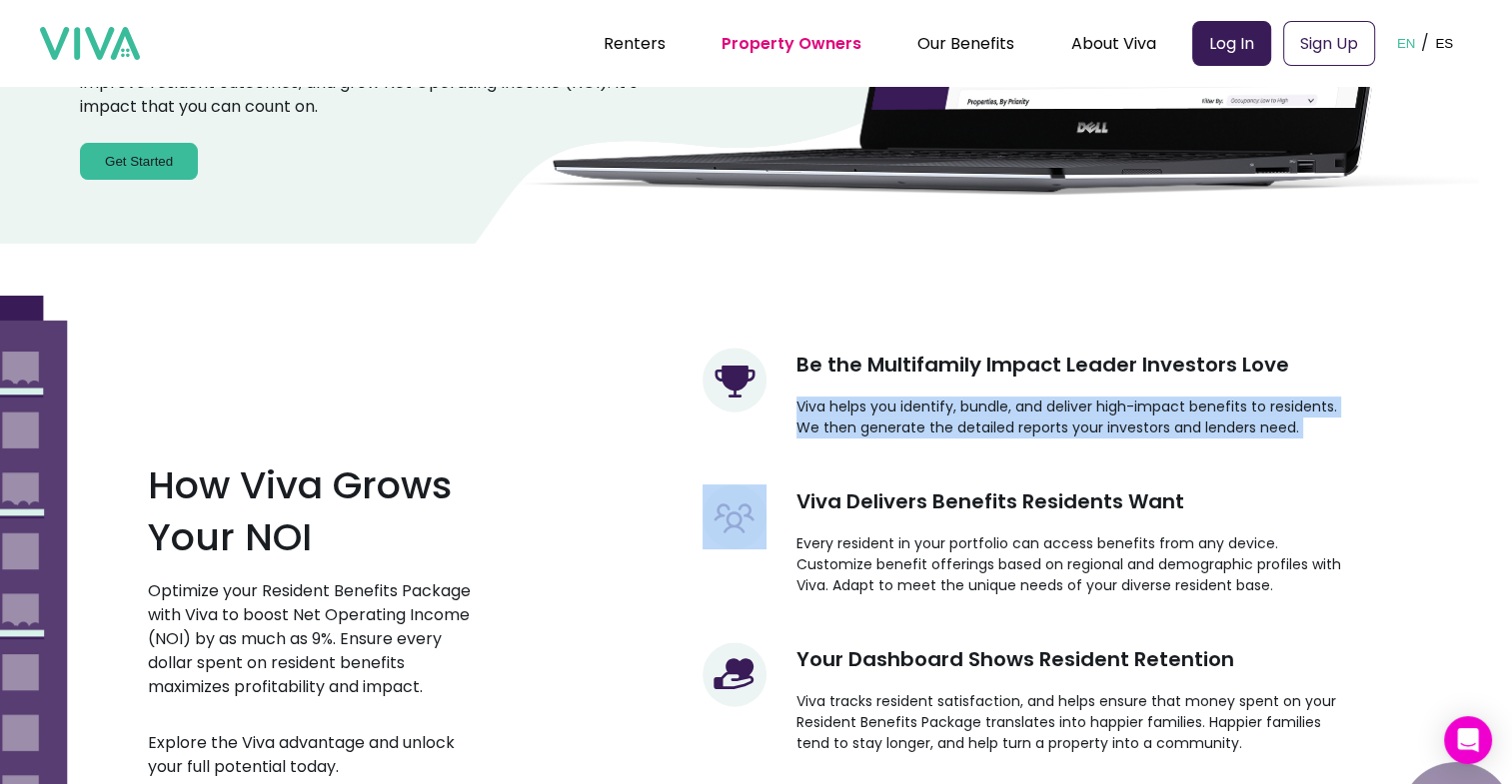 drag, startPoint x: 955, startPoint y: 400, endPoint x: 942, endPoint y: 411, distance: 17.029386 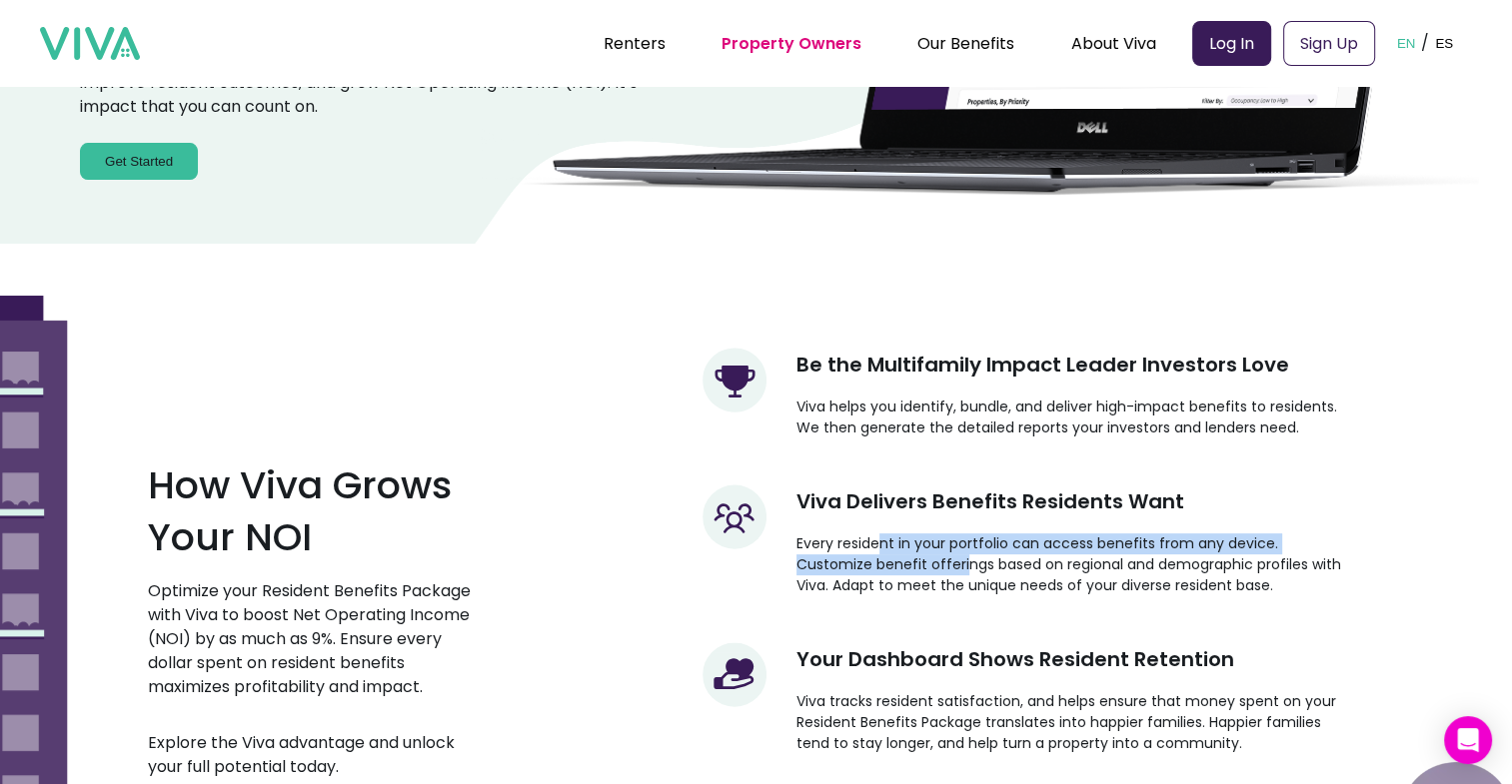 drag, startPoint x: 942, startPoint y: 411, endPoint x: 888, endPoint y: 555, distance: 153.79207 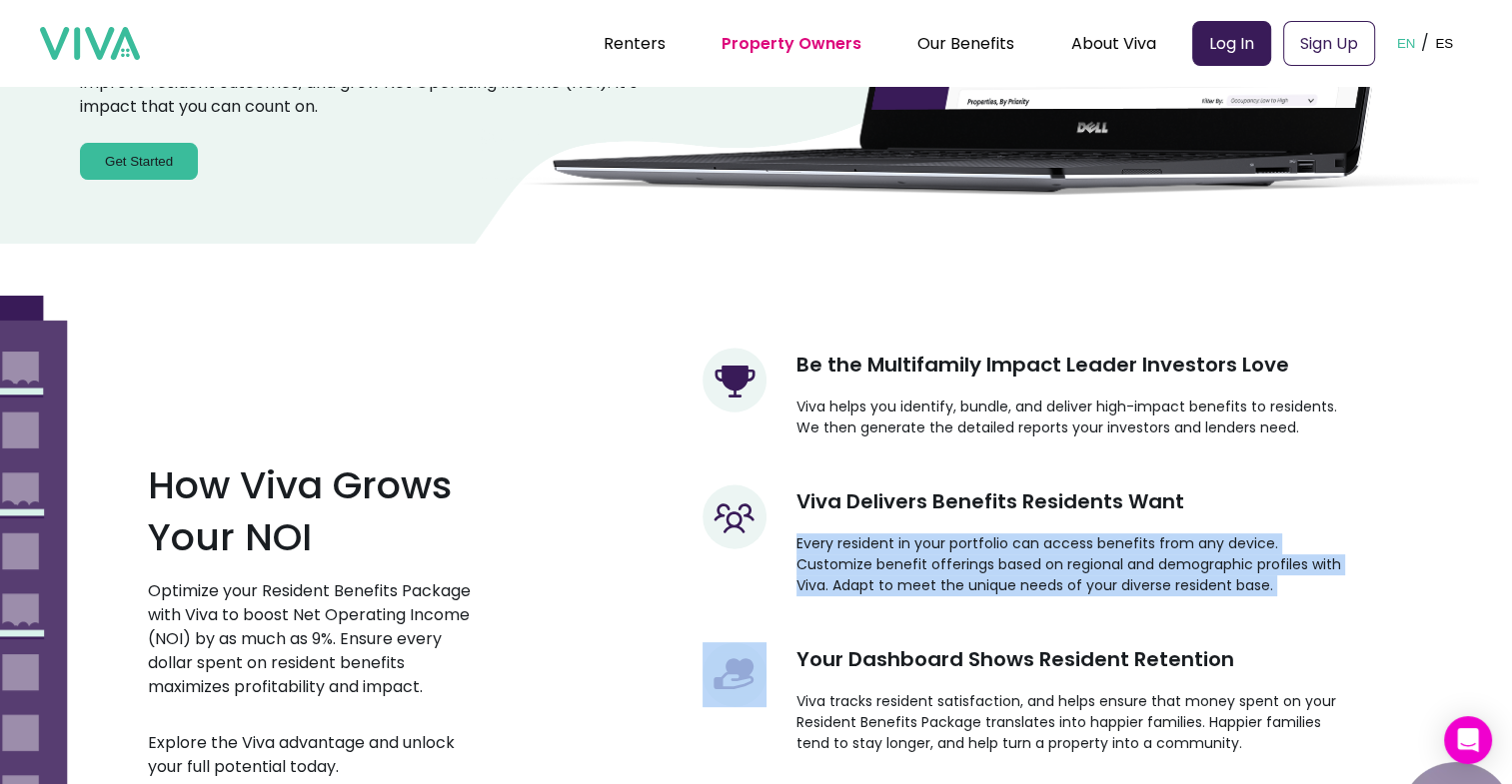 click on "Every resident in your portfolio can access benefits from any device. Customize benefit offerings based on regional and demographic profiles with Viva. Adapt to meet the unique needs of your diverse resident base." at bounding box center [1072, 417] 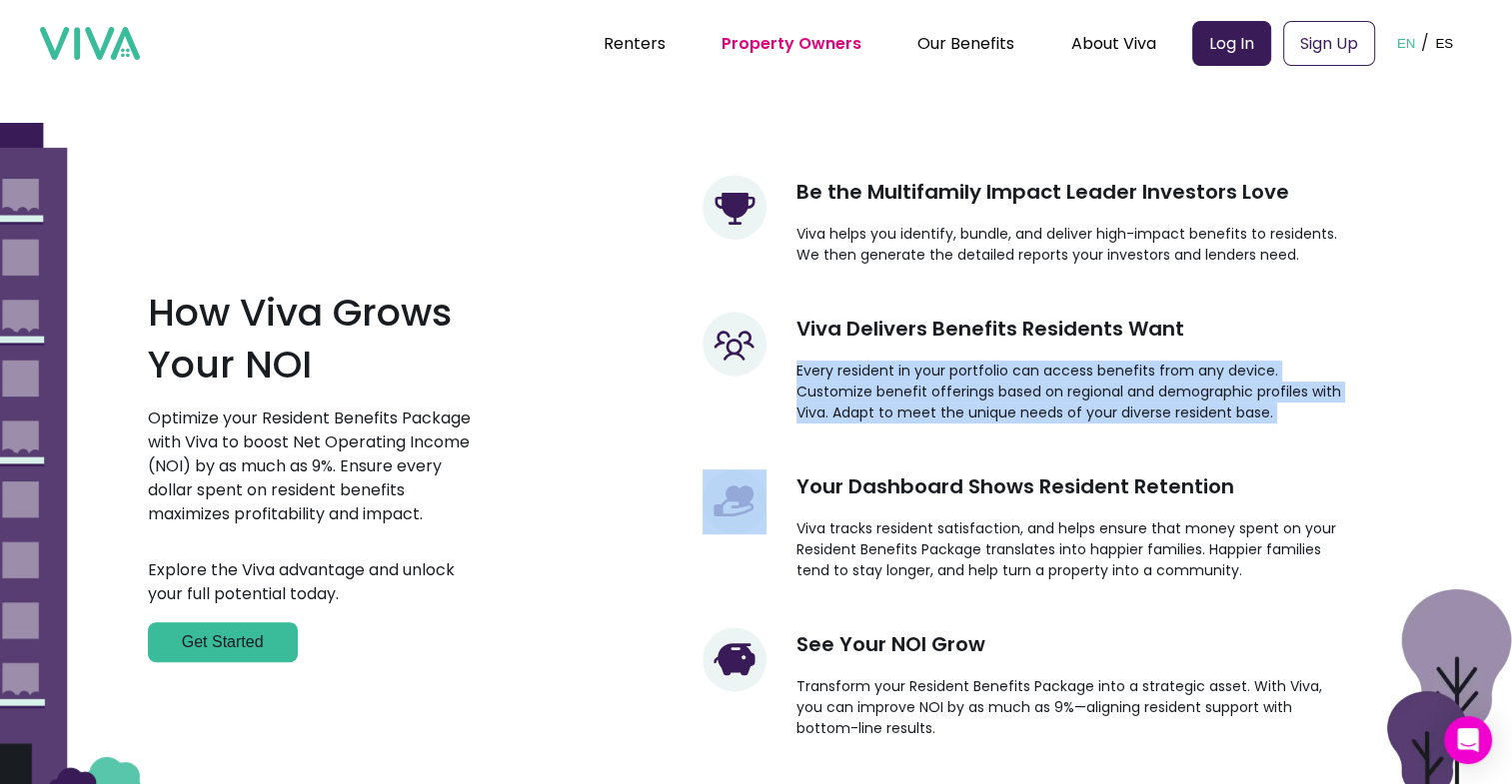 scroll, scrollTop: 699, scrollLeft: 0, axis: vertical 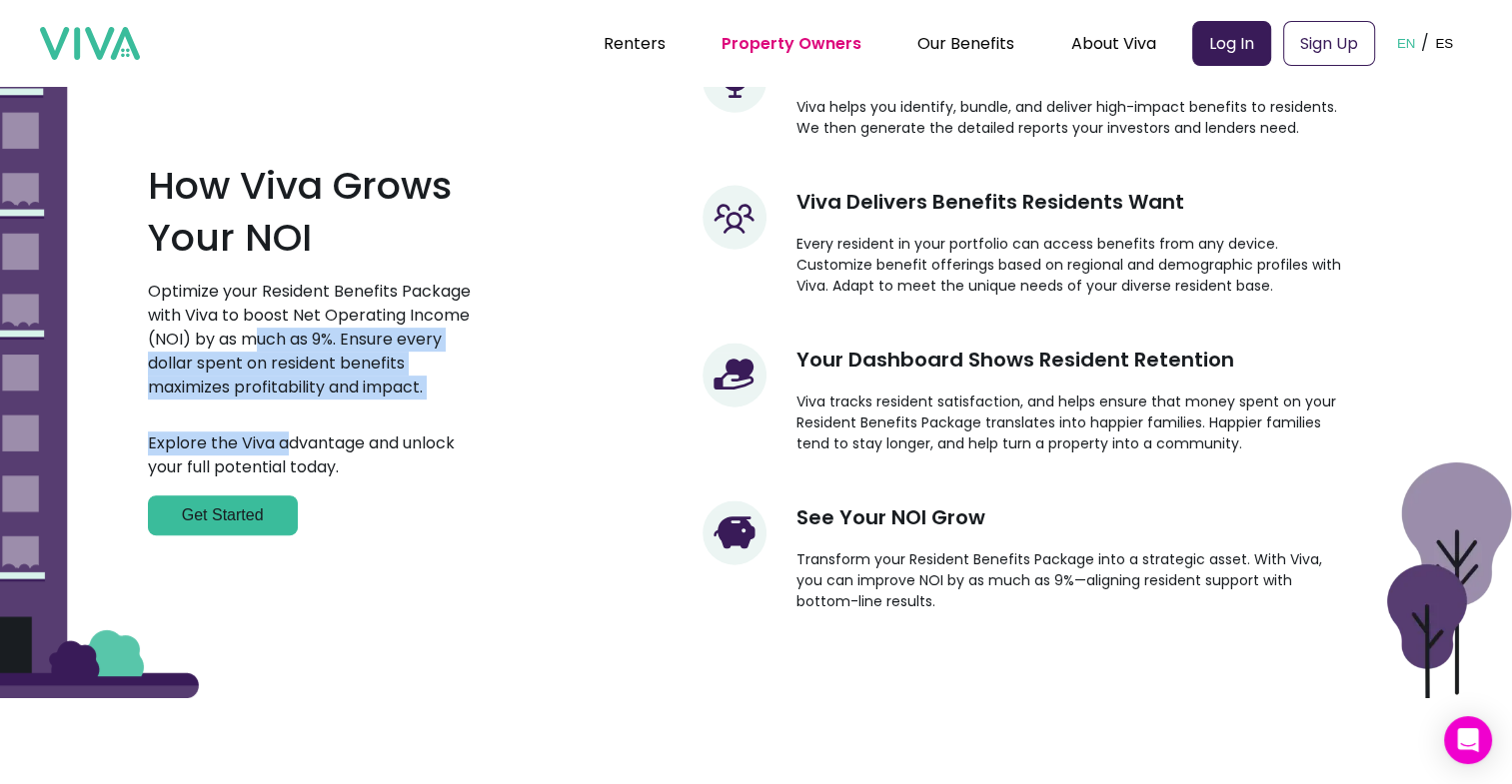 drag, startPoint x: 255, startPoint y: 332, endPoint x: 284, endPoint y: 439, distance: 110.86027 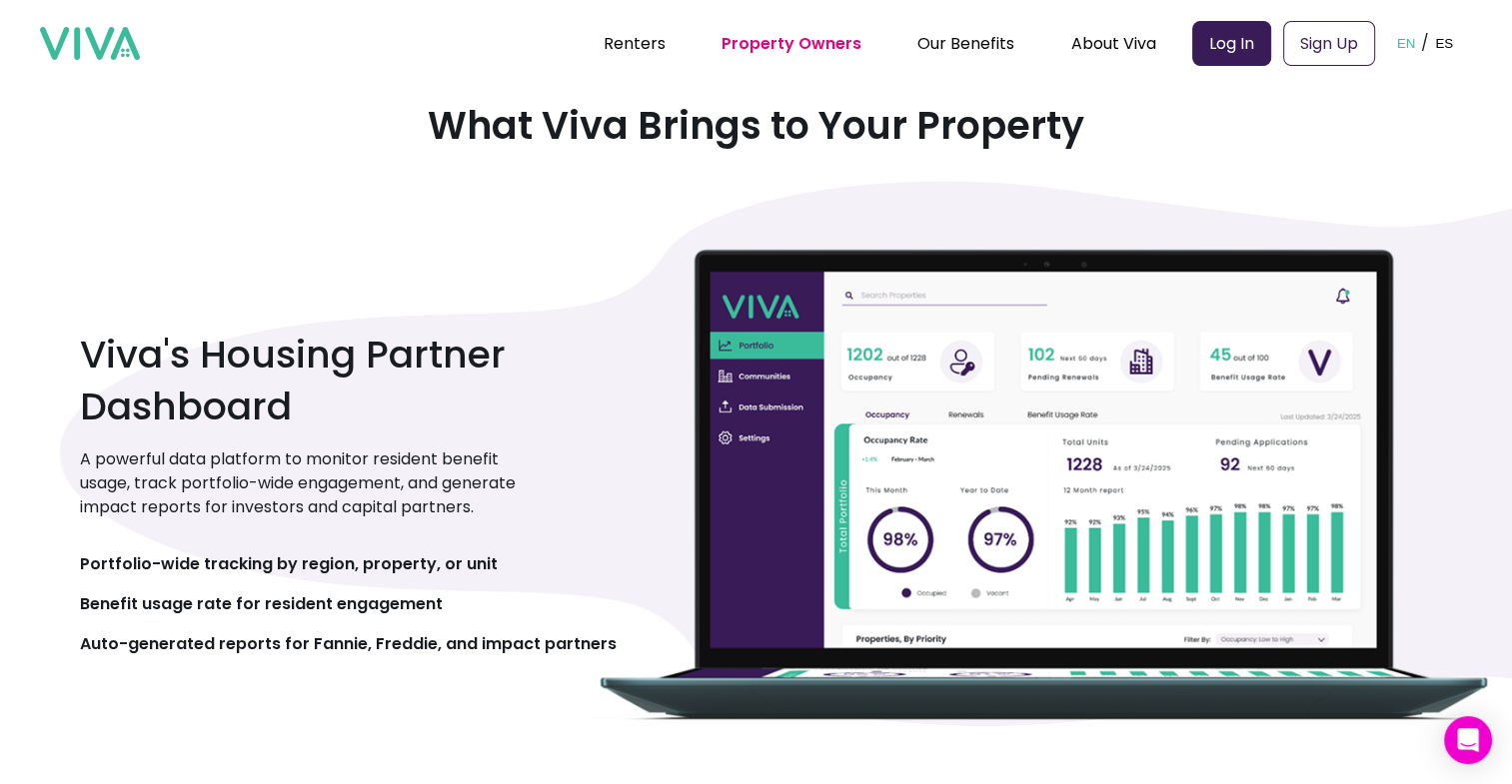 scroll, scrollTop: 1398, scrollLeft: 0, axis: vertical 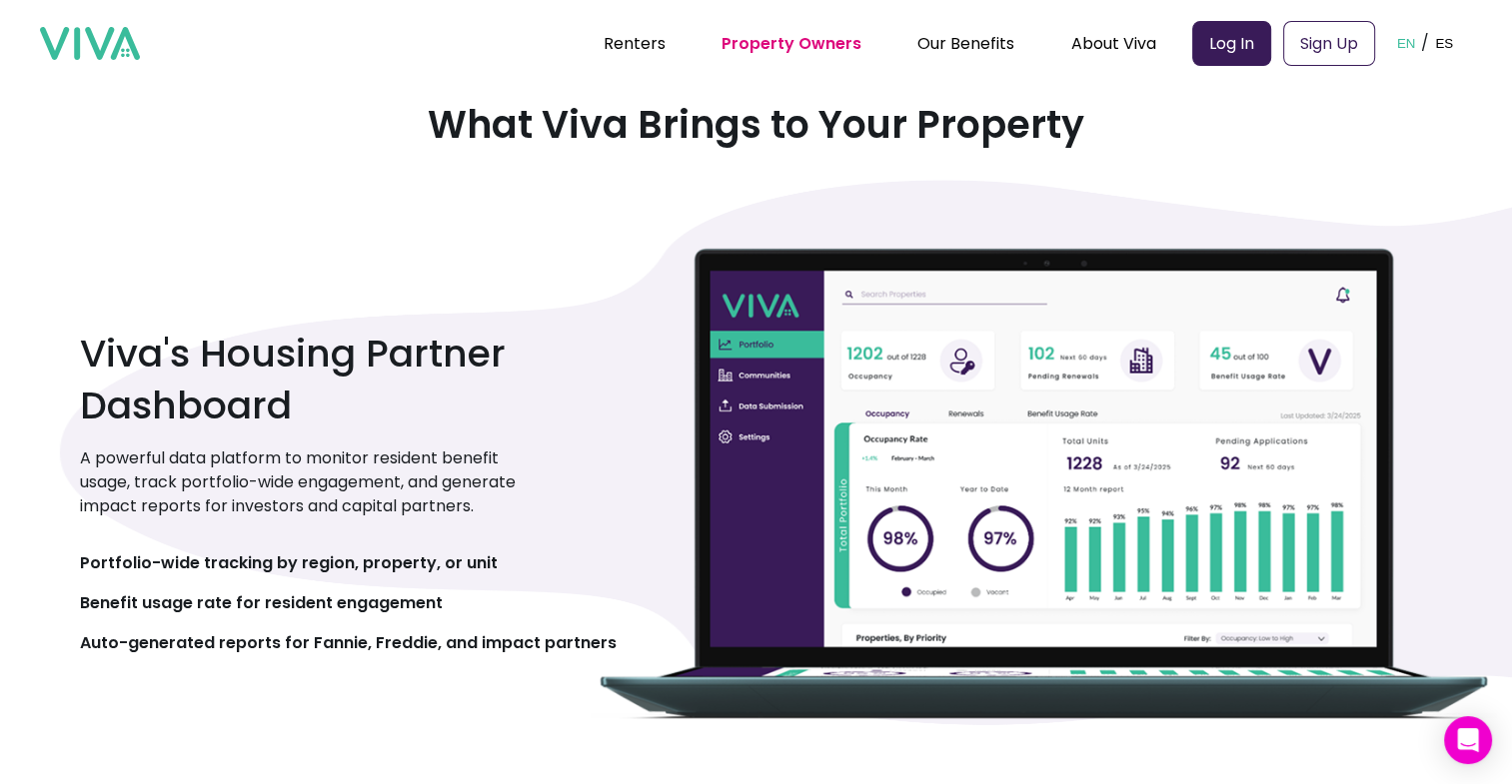 click on "Portfolio-wide tracking by region, property, or unit" at bounding box center [350, 563] 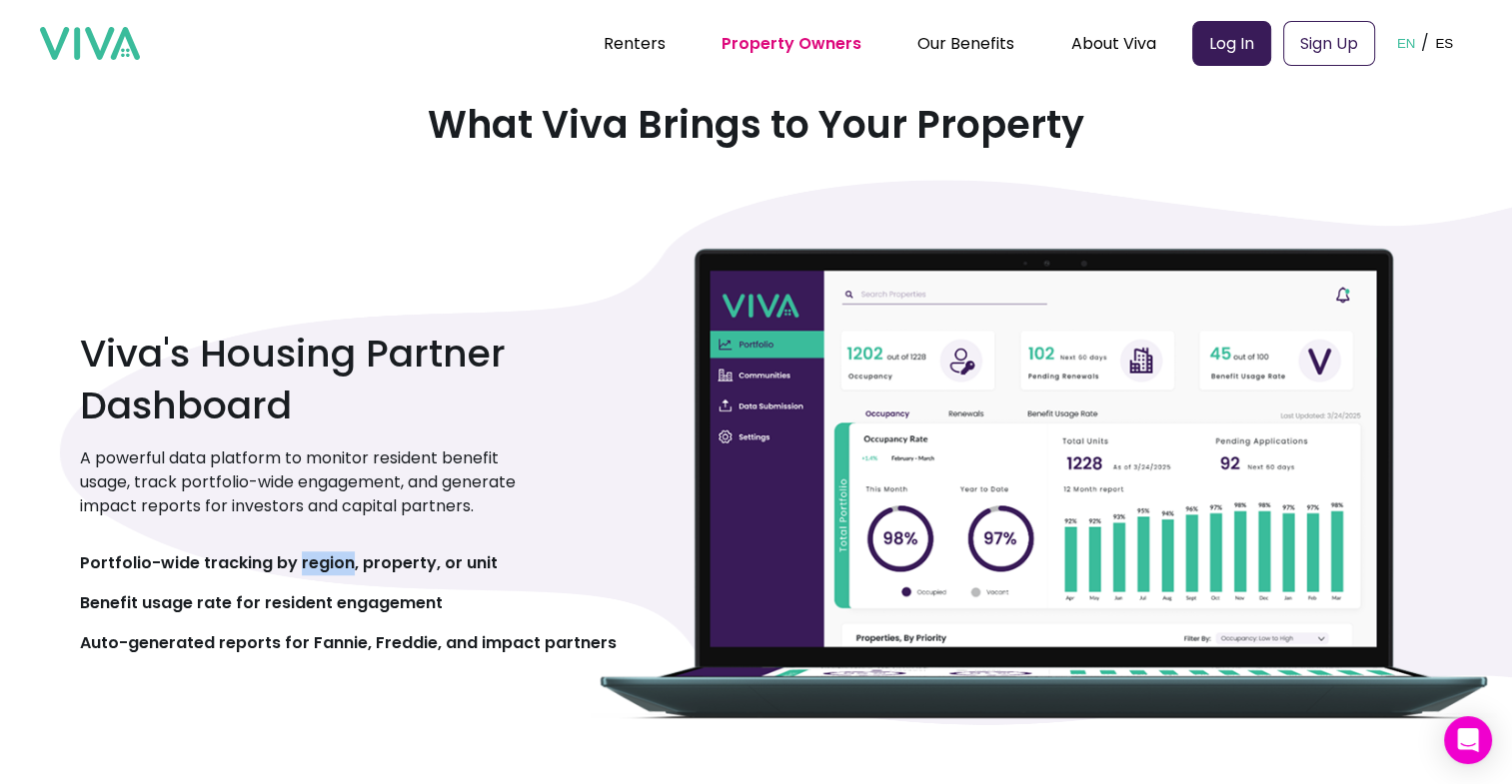 click on "Portfolio-wide tracking by region, property, or unit" at bounding box center [350, 563] 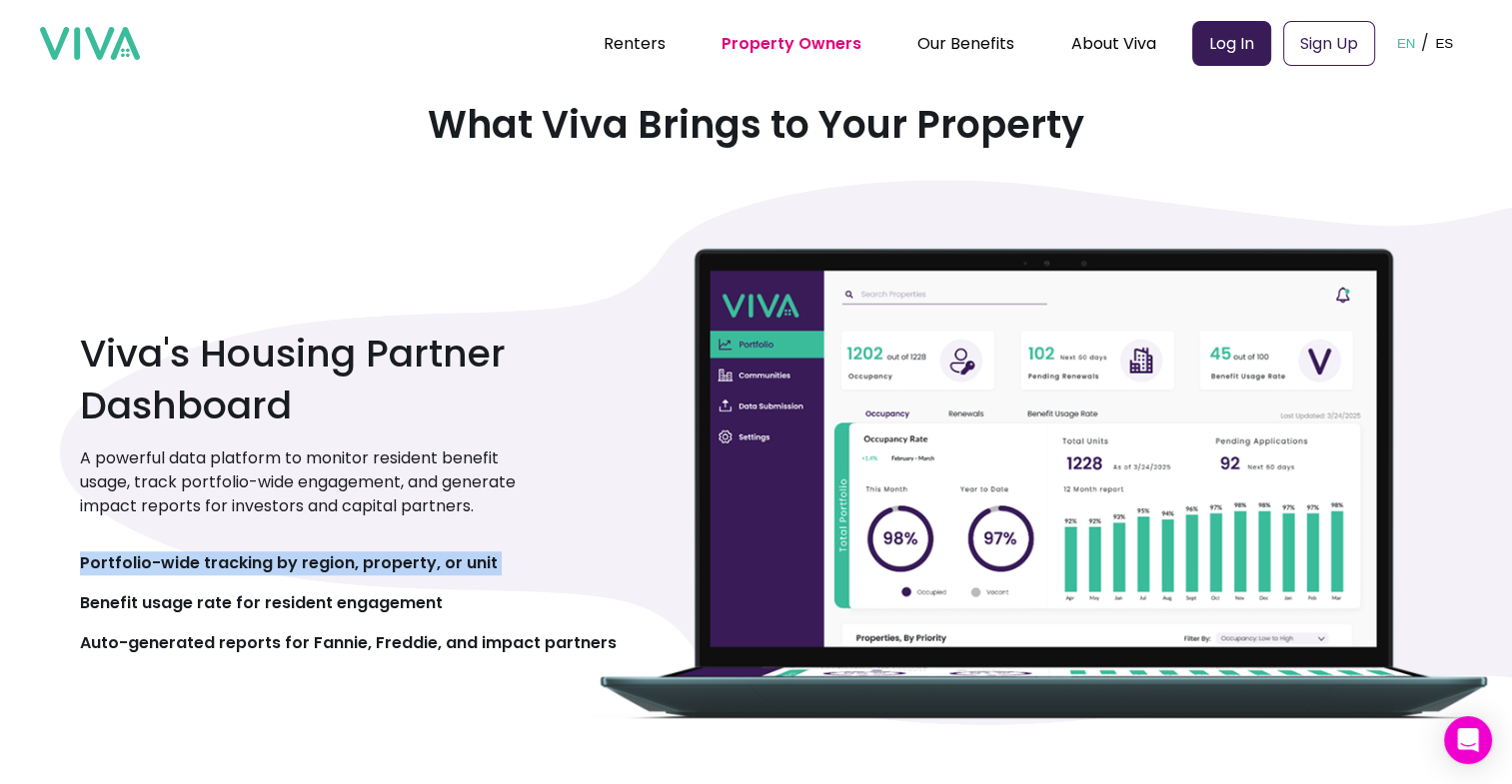 click on "Portfolio-wide tracking by region, property, or unit" at bounding box center [350, 563] 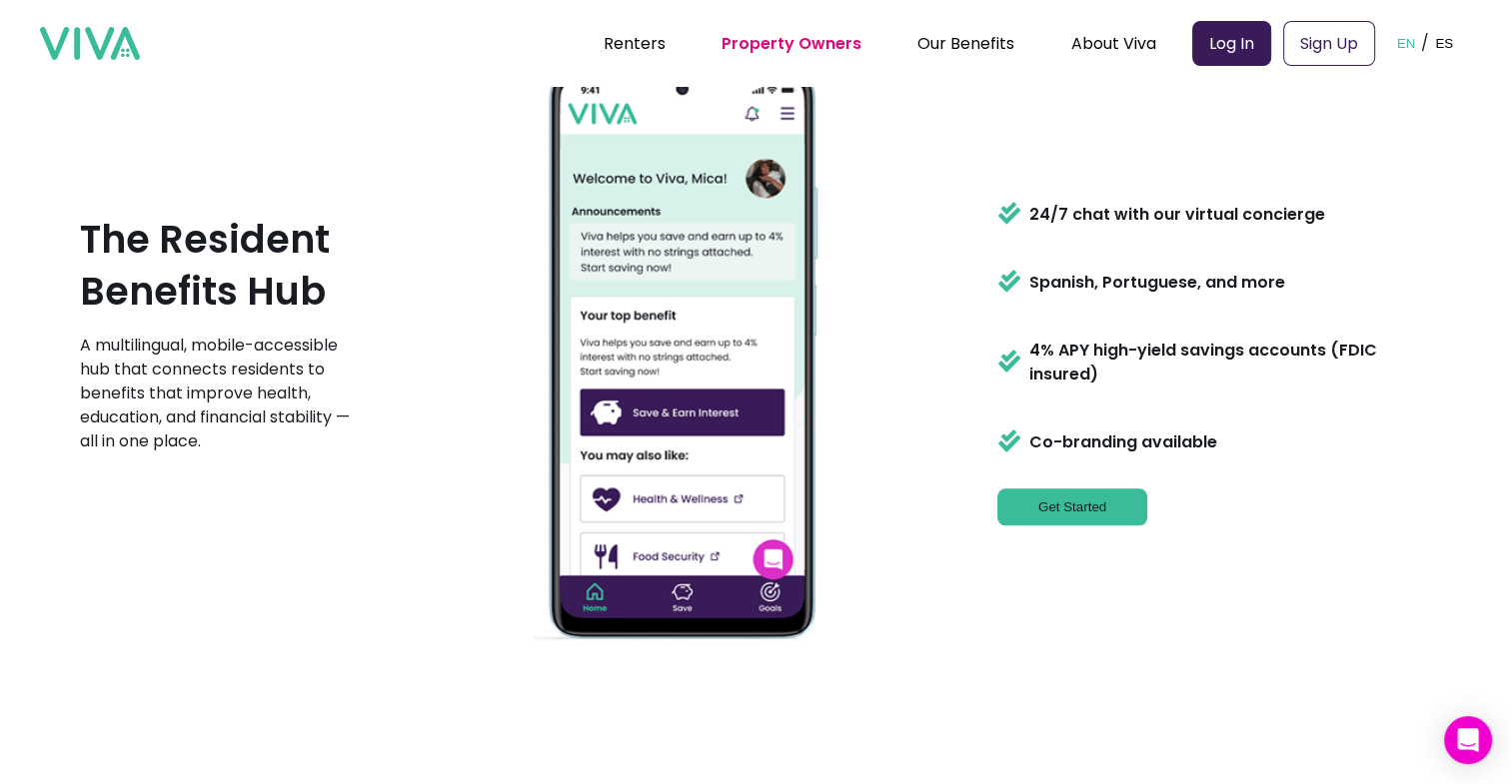 scroll, scrollTop: 2297, scrollLeft: 0, axis: vertical 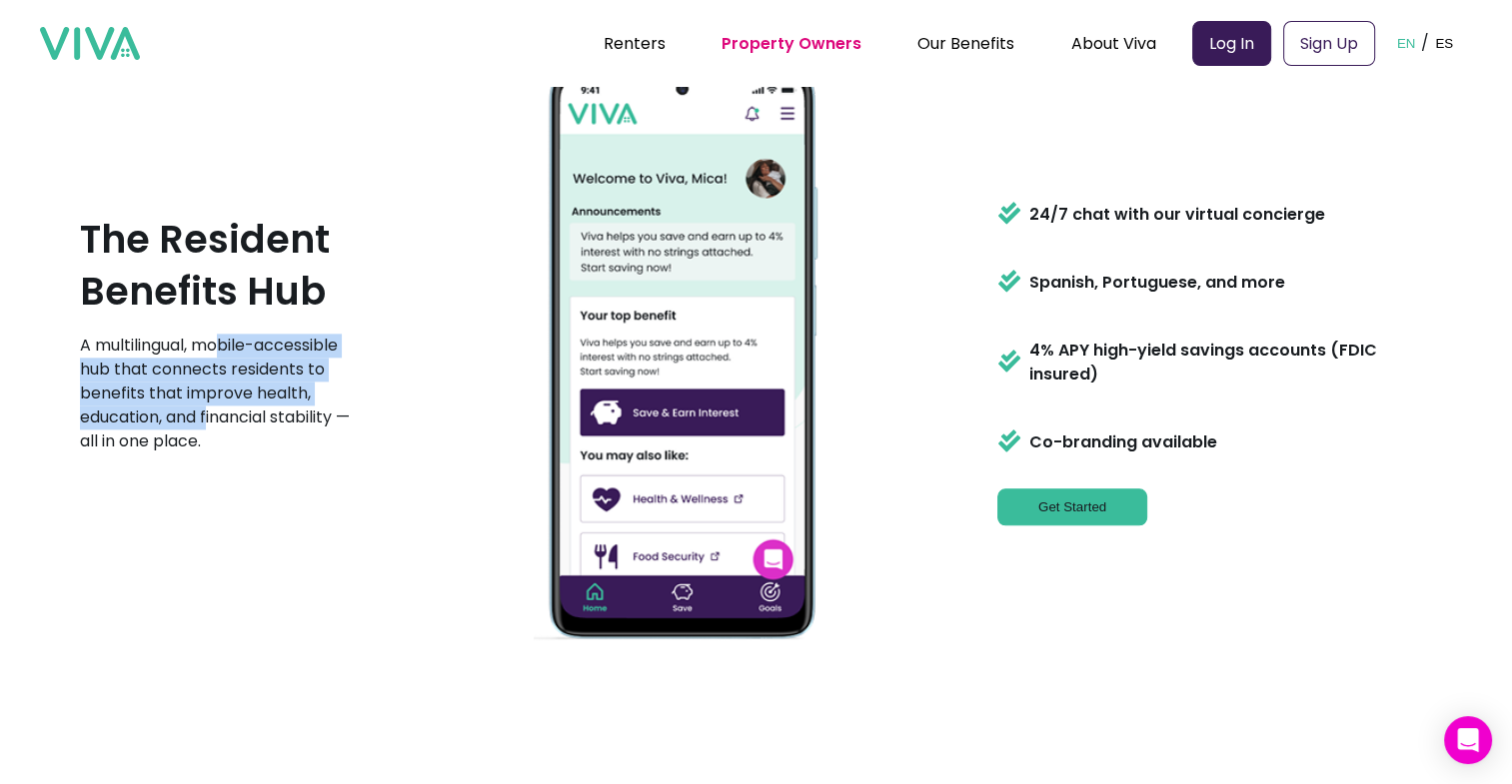 drag, startPoint x: 228, startPoint y: 348, endPoint x: 208, endPoint y: 423, distance: 77.62087 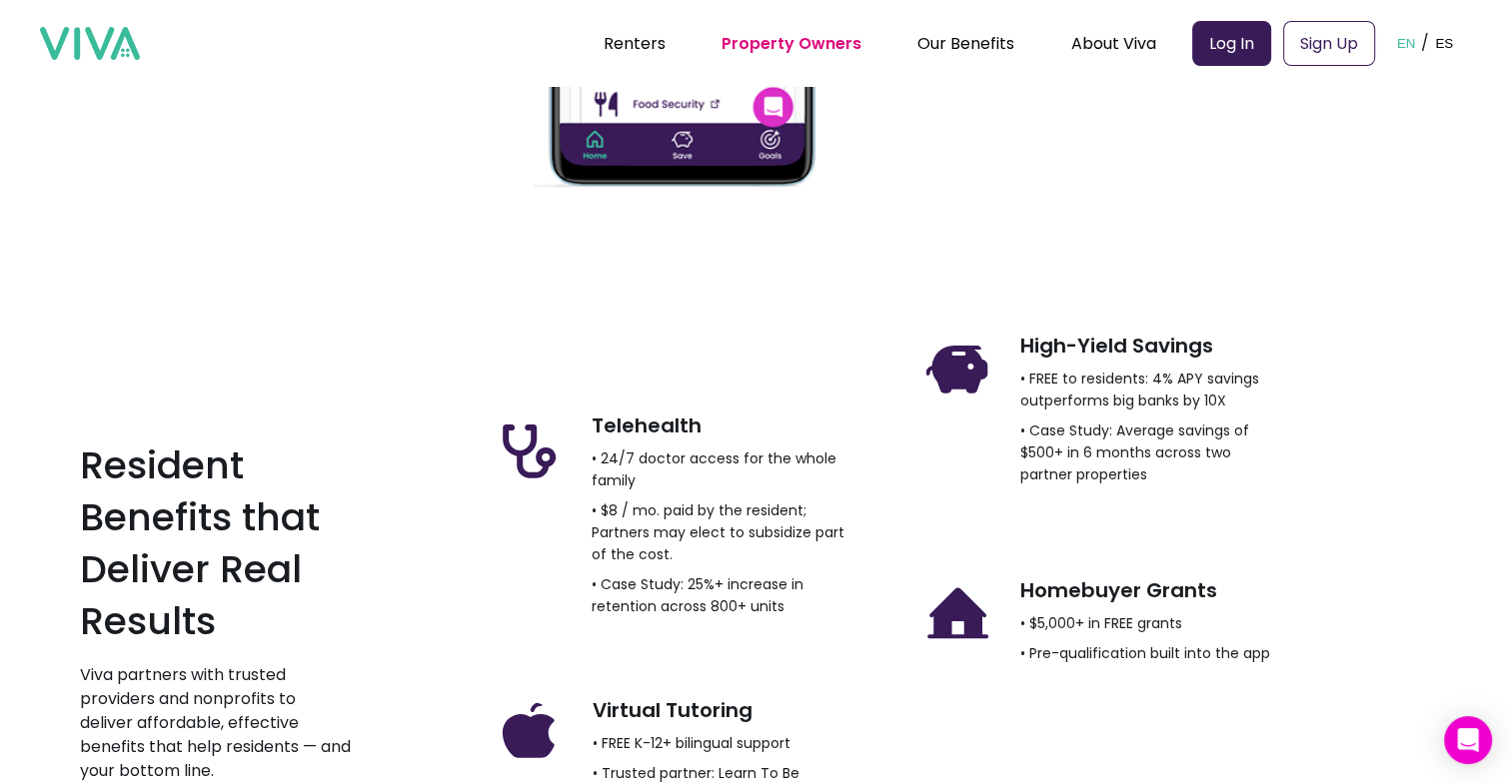 scroll, scrollTop: 2896, scrollLeft: 0, axis: vertical 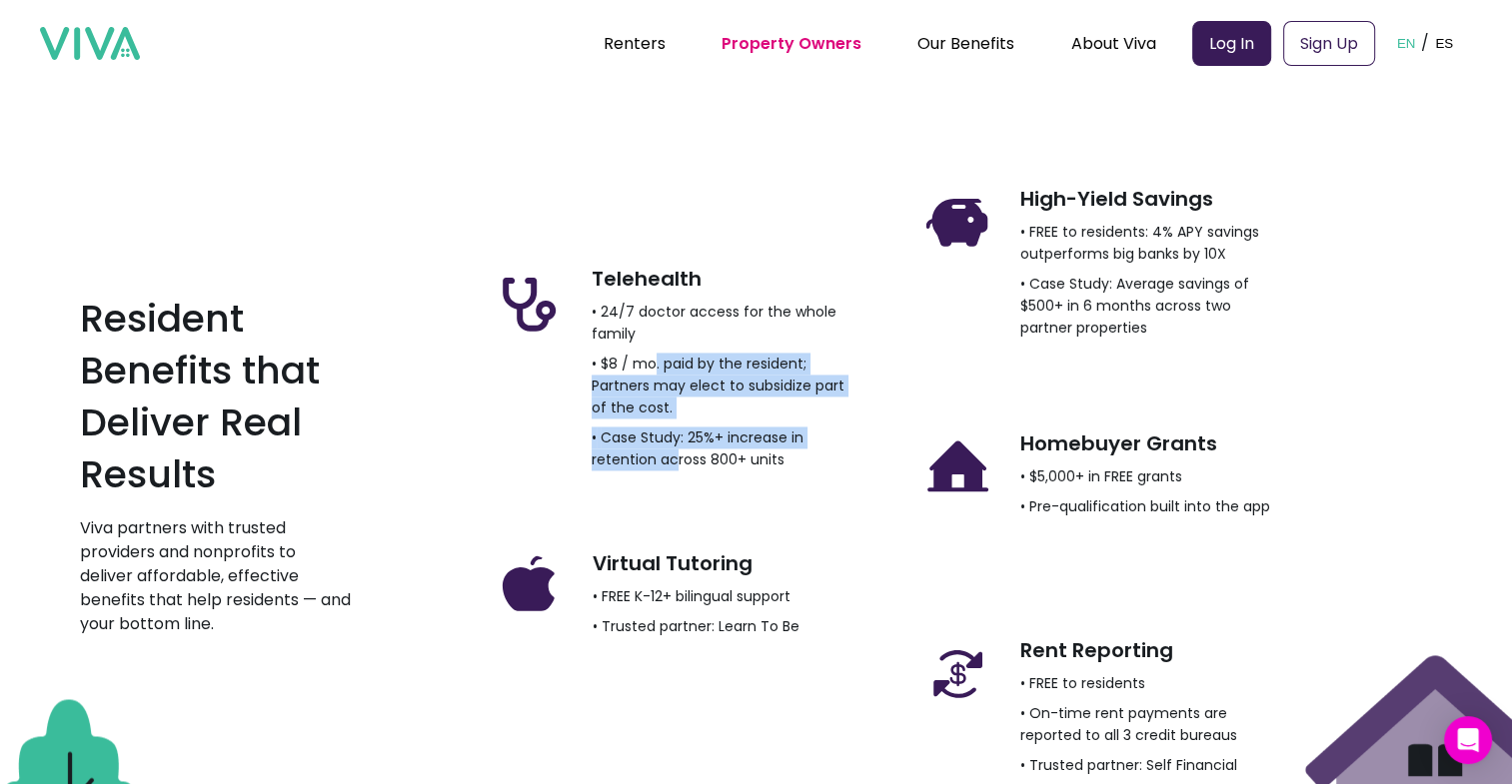 drag, startPoint x: 657, startPoint y: 354, endPoint x: 678, endPoint y: 480, distance: 127.73801 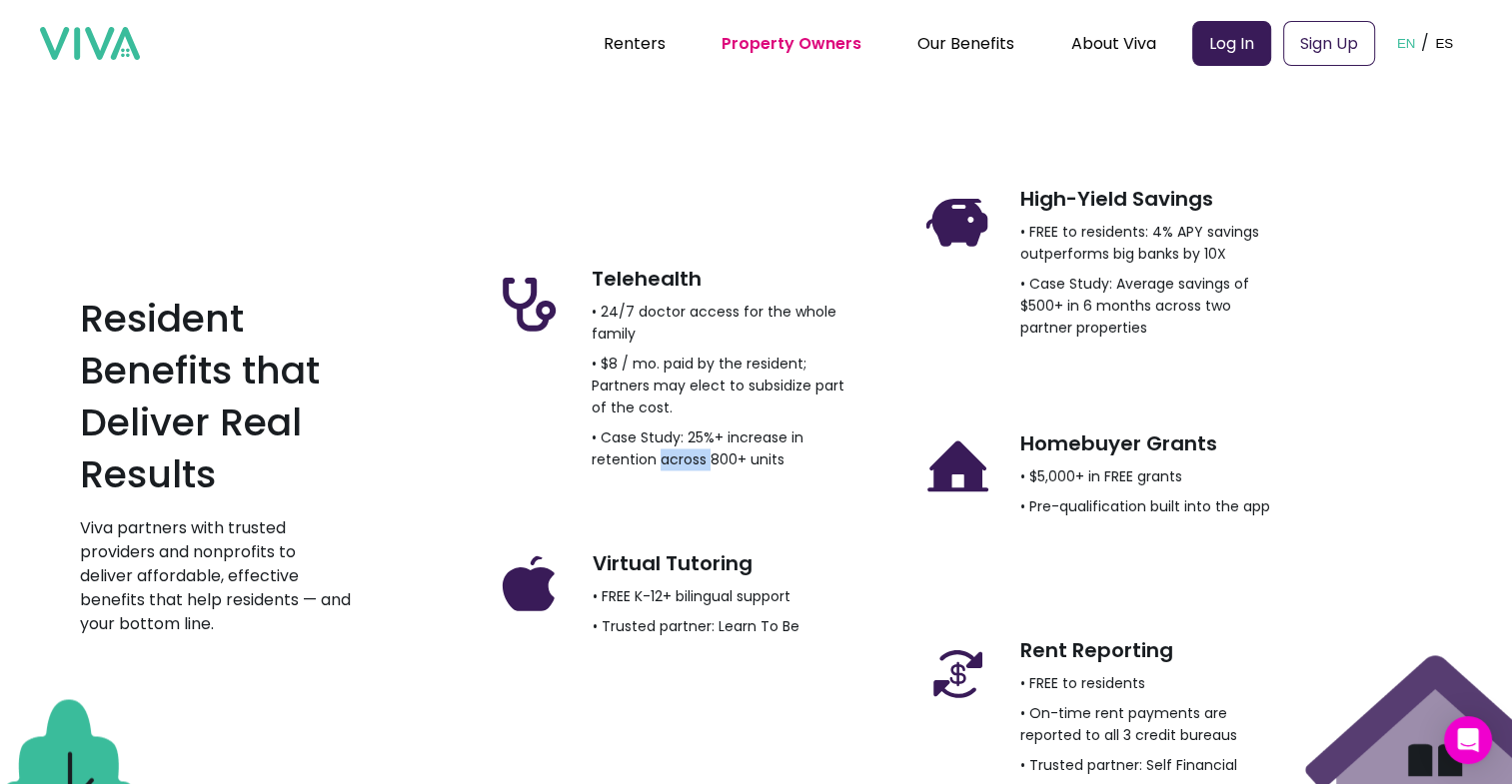 click on "•    Case Study: 25%+ increase in retention across 800+ units" at bounding box center [723, 448] 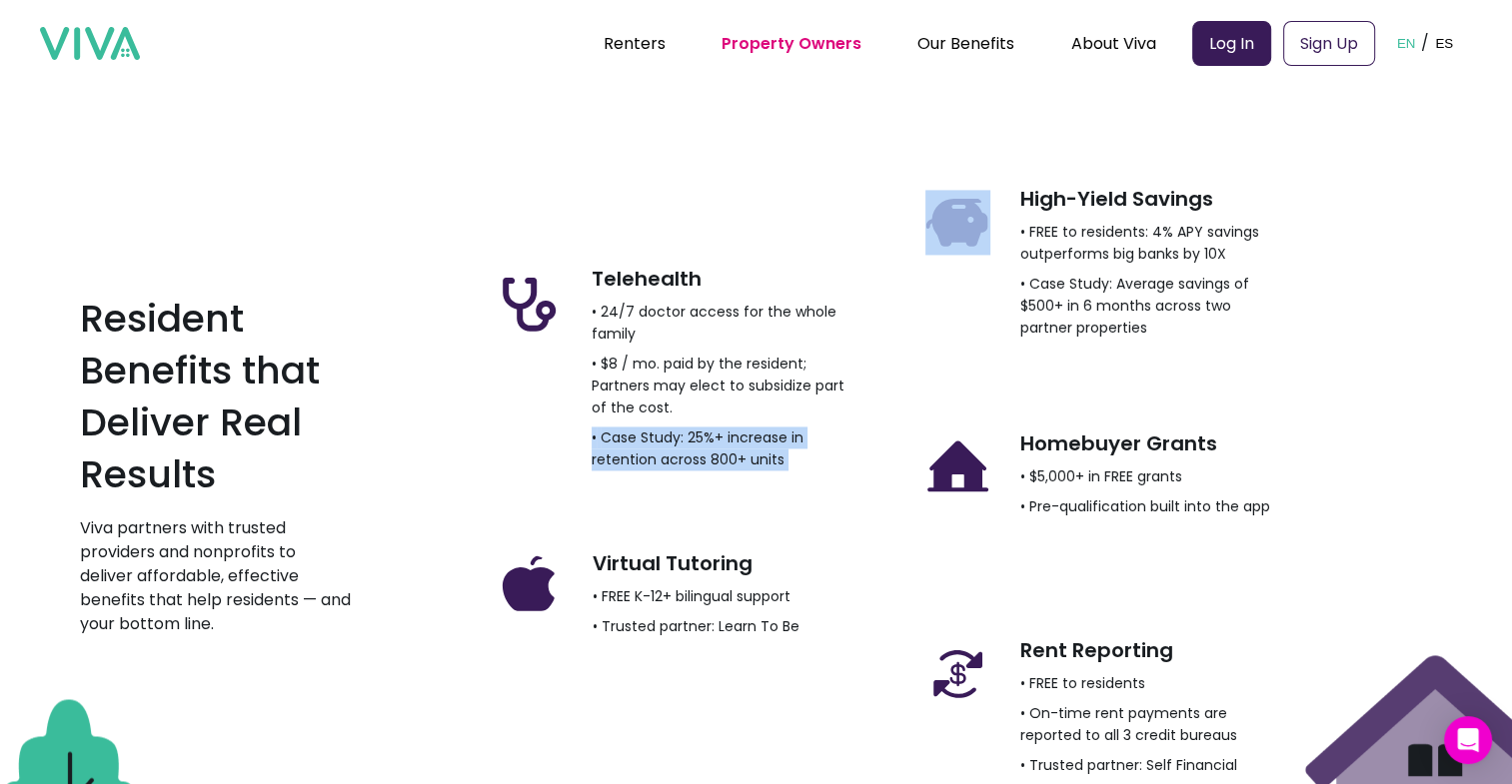 click on "•    Case Study: 25%+ increase in retention across 800+ units" at bounding box center (723, 448) 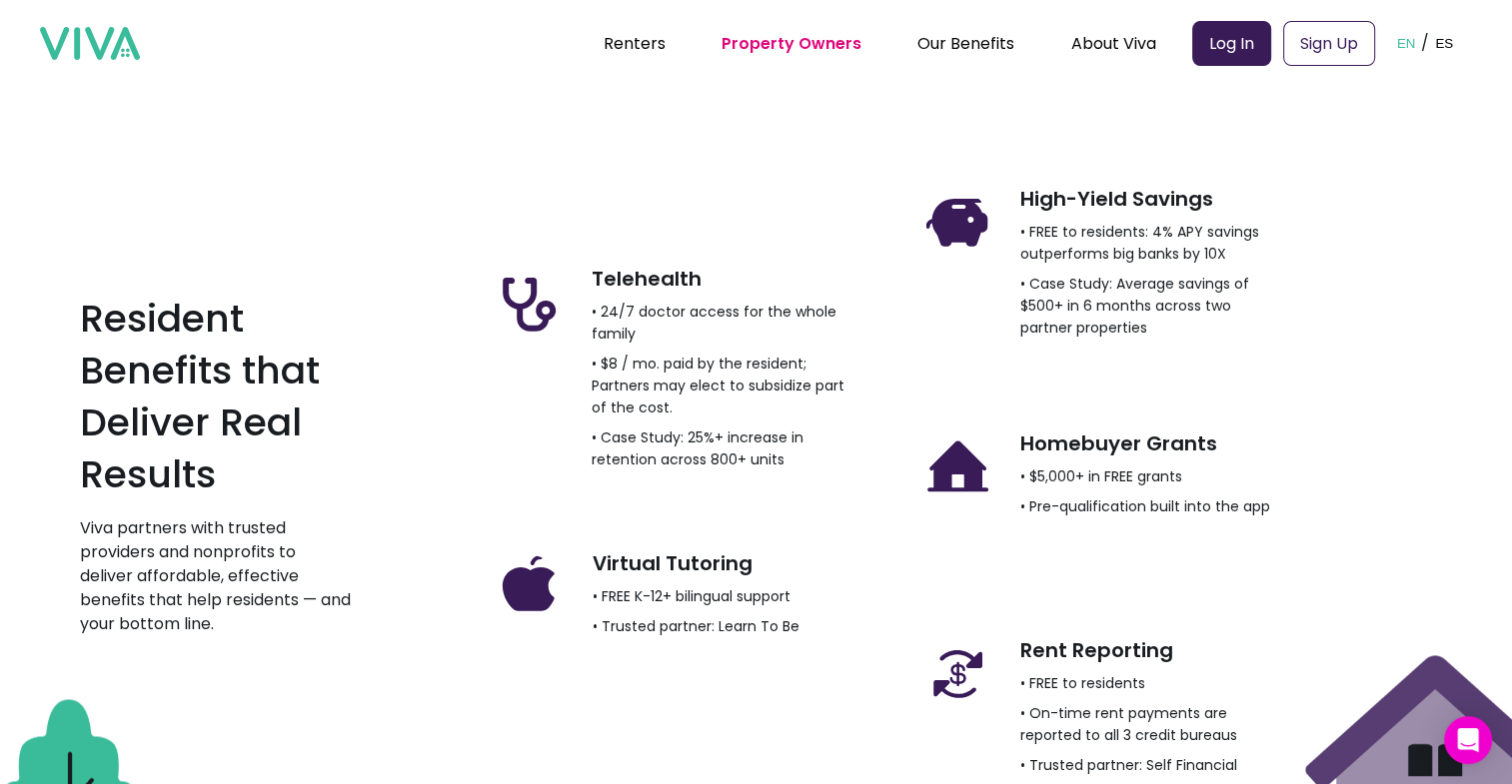 click on "•    24/7 doctor access for the whole family" at bounding box center [723, 323] 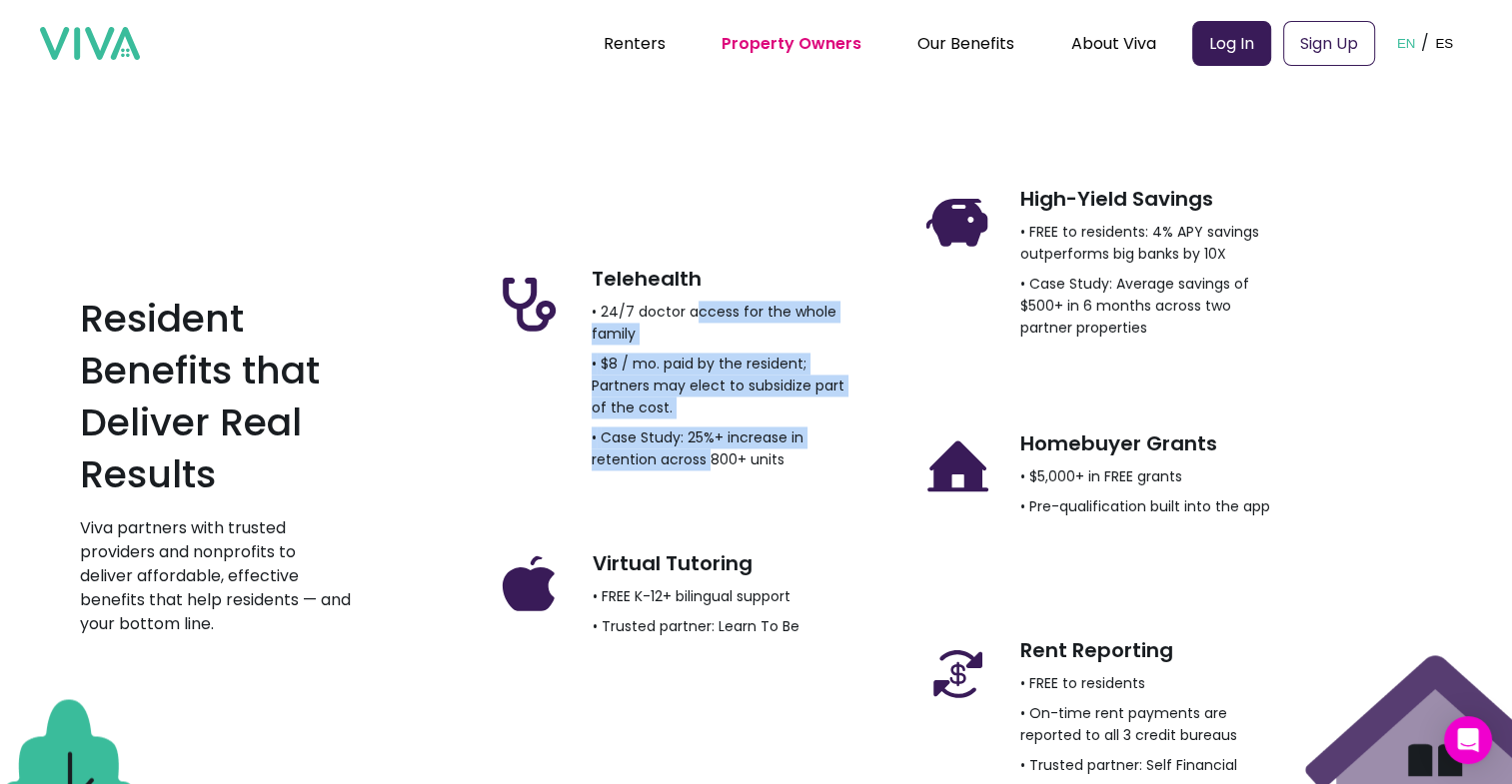 drag, startPoint x: 710, startPoint y: 441, endPoint x: 711, endPoint y: 456, distance: 15.033296 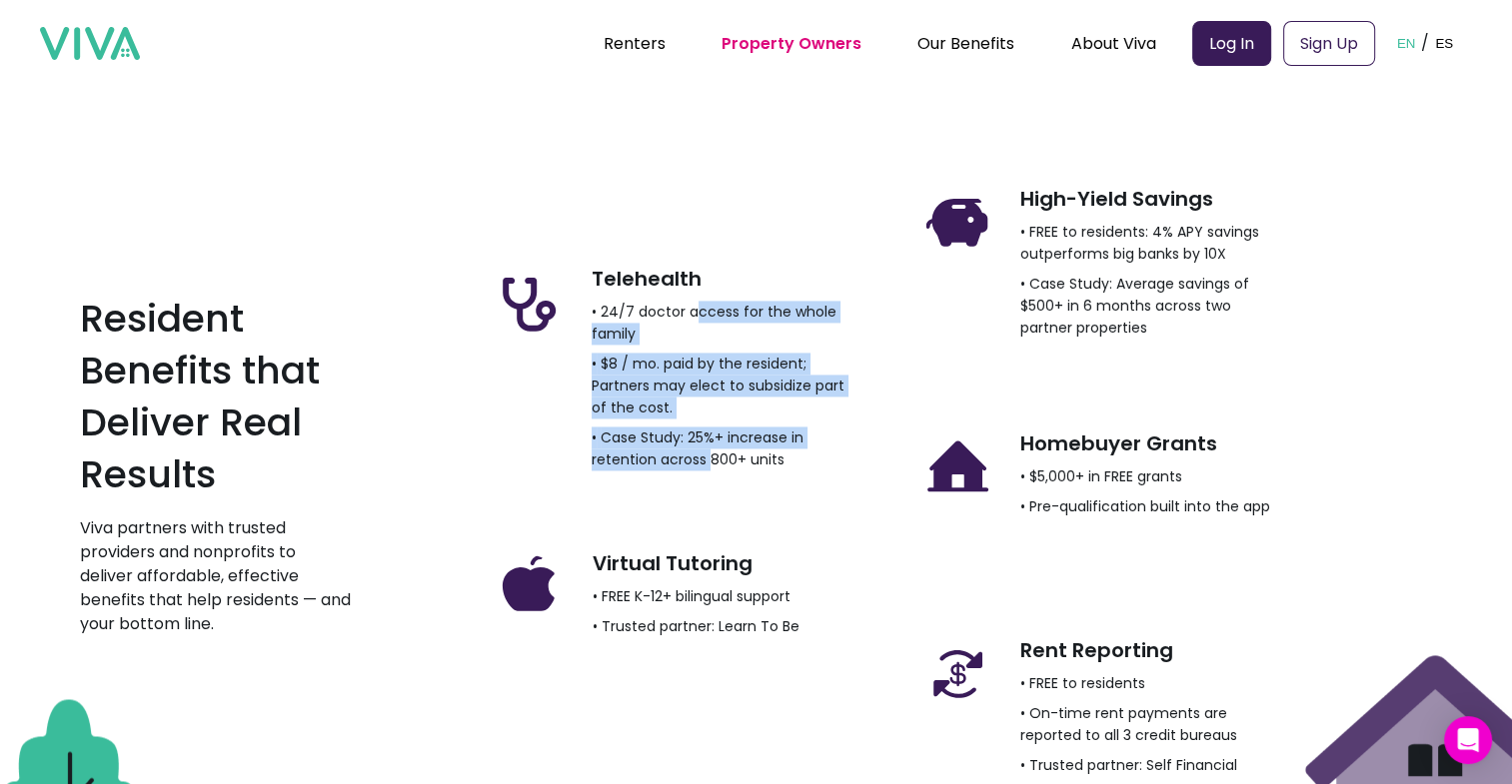 click on "•    $8 / mo. paid by the resident; Partners may elect to subsidize part of the cost." at bounding box center (723, 386) 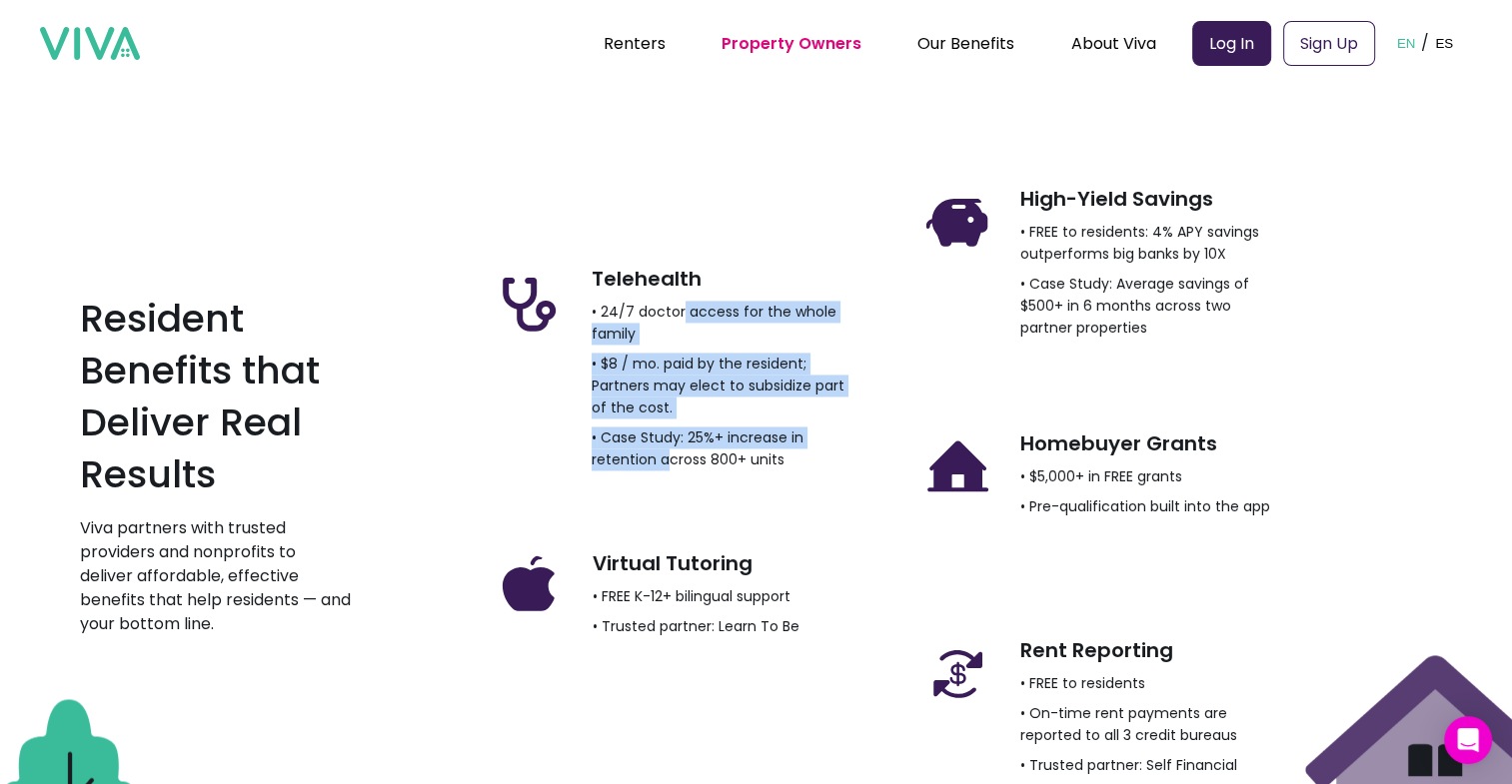 drag, startPoint x: 686, startPoint y: 308, endPoint x: 669, endPoint y: 447, distance: 140.03571 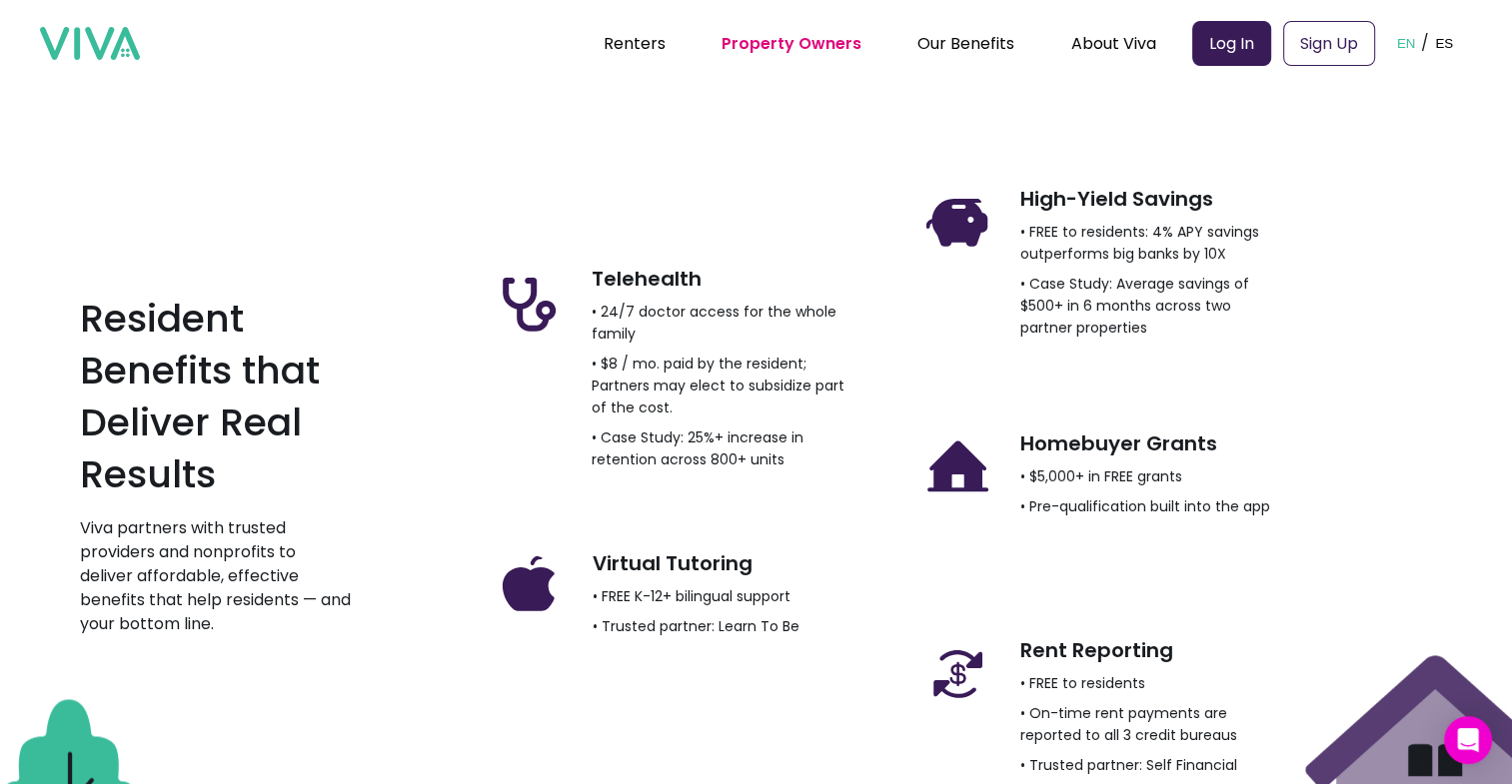 click on "•    Case Study: 25%+ increase in retention across 800+ units" at bounding box center [723, 448] 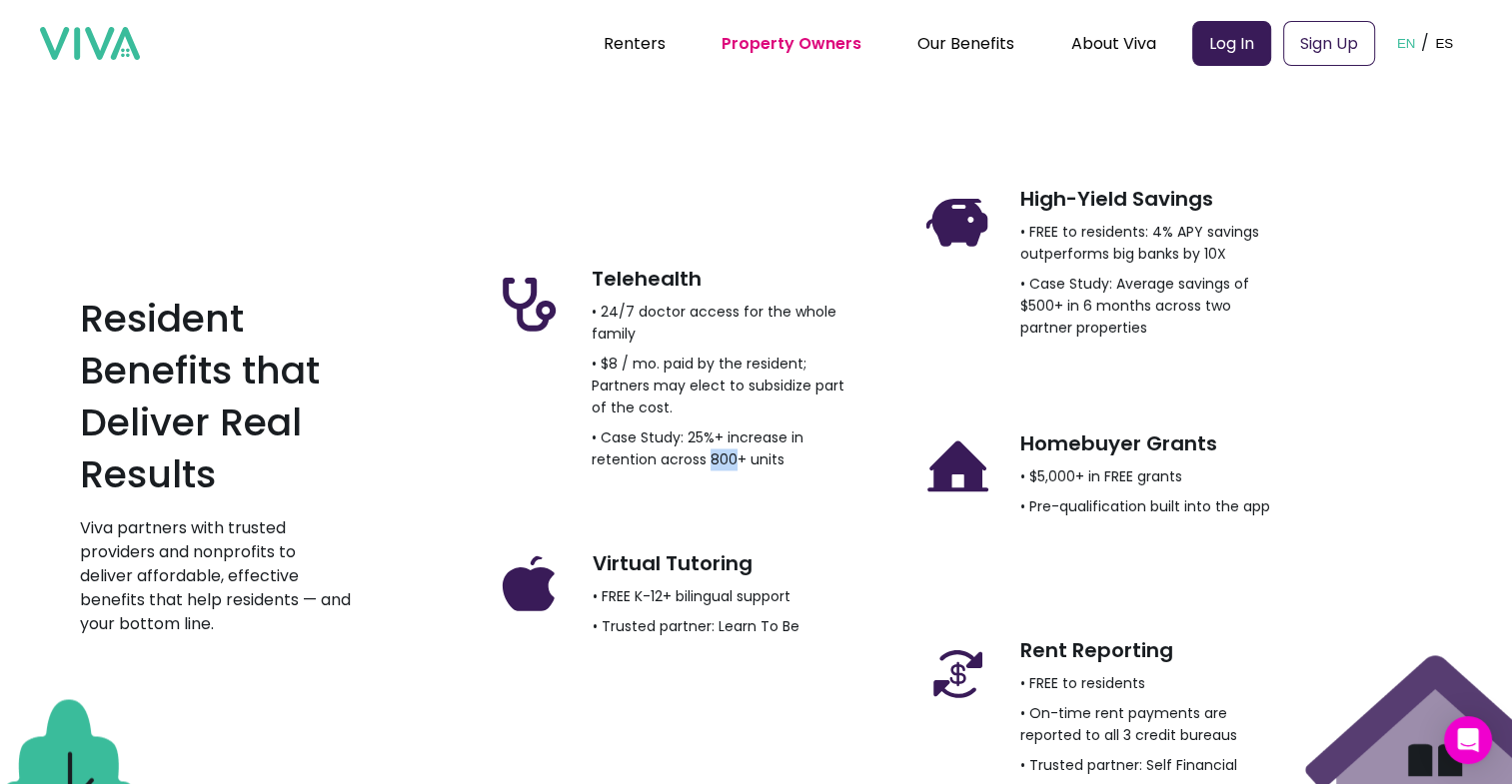 click on "•    Case Study: 25%+ increase in retention across 800+ units" at bounding box center [723, 448] 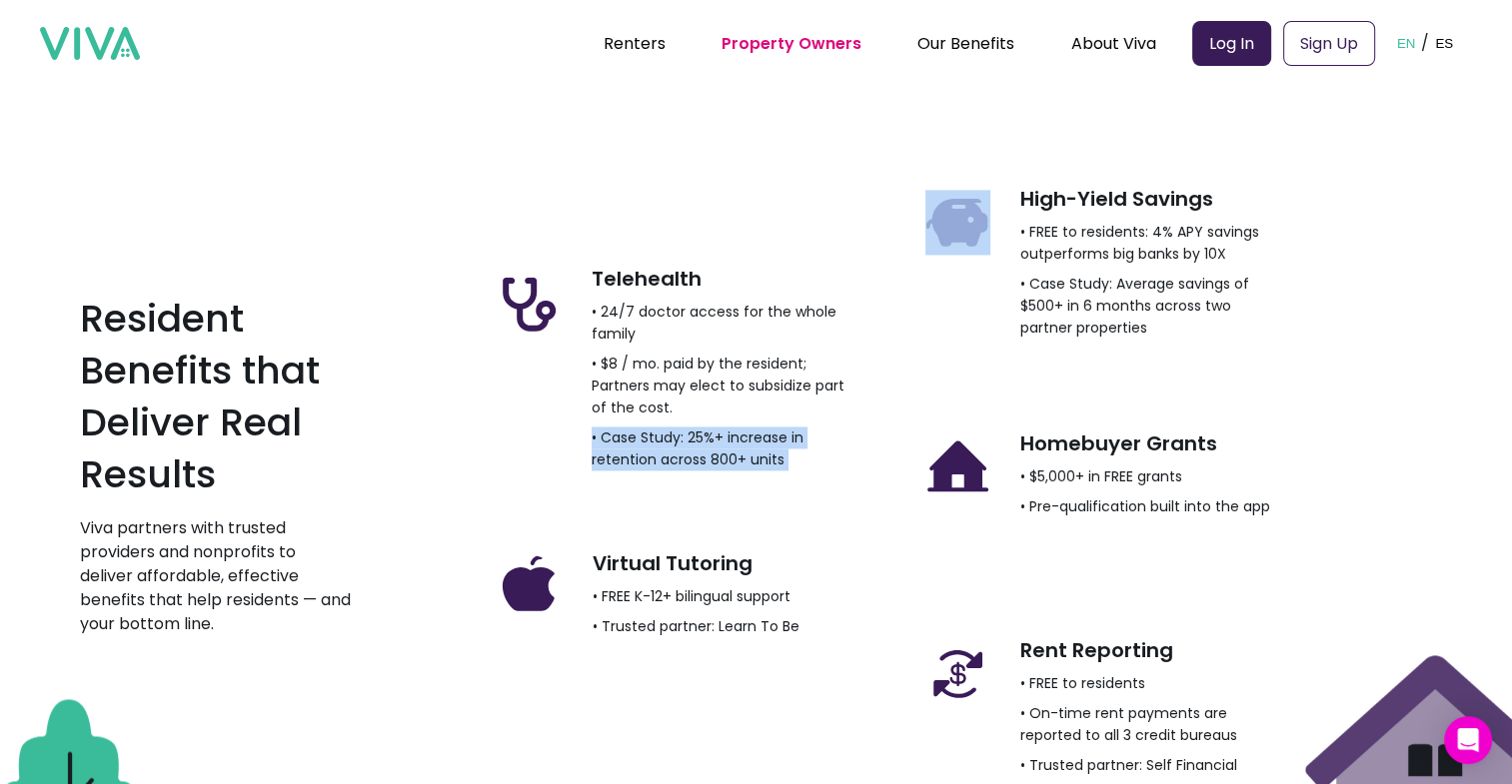 click on "•    Case Study: 25%+ increase in retention across 800+ units" at bounding box center [723, 448] 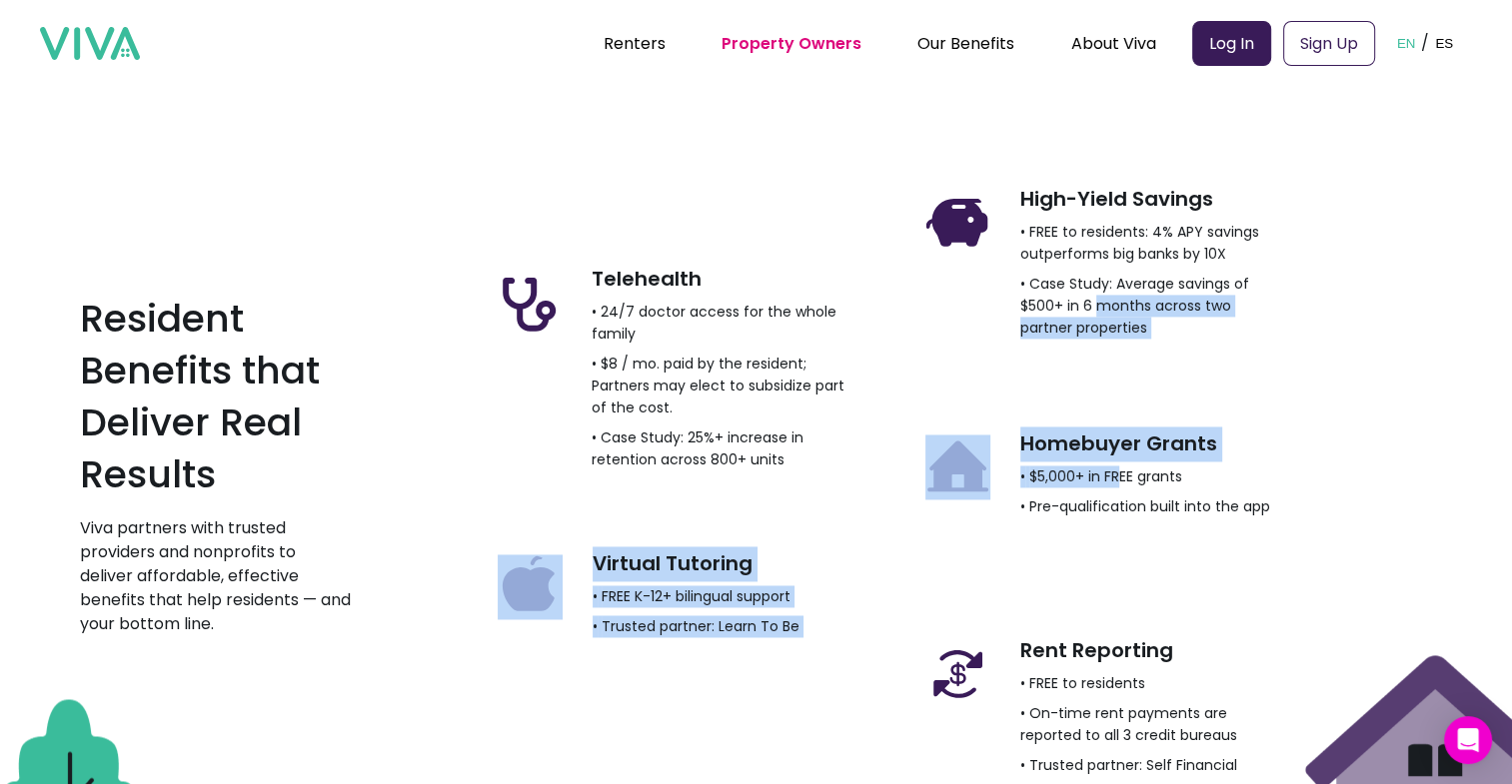 drag, startPoint x: 1131, startPoint y: 483, endPoint x: 1111, endPoint y: 300, distance: 184.08965 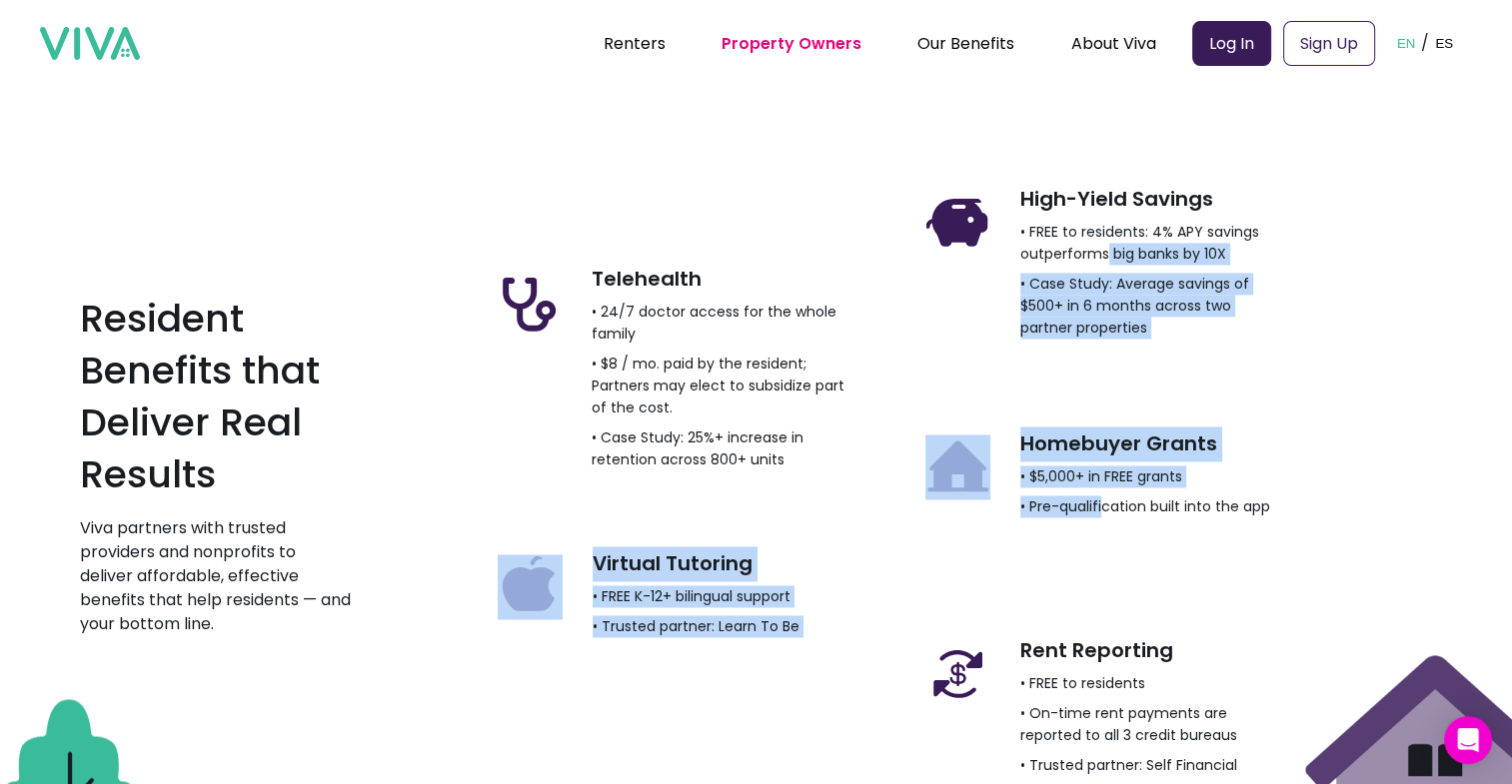 drag, startPoint x: 1116, startPoint y: 262, endPoint x: 1111, endPoint y: 506, distance: 244.05122 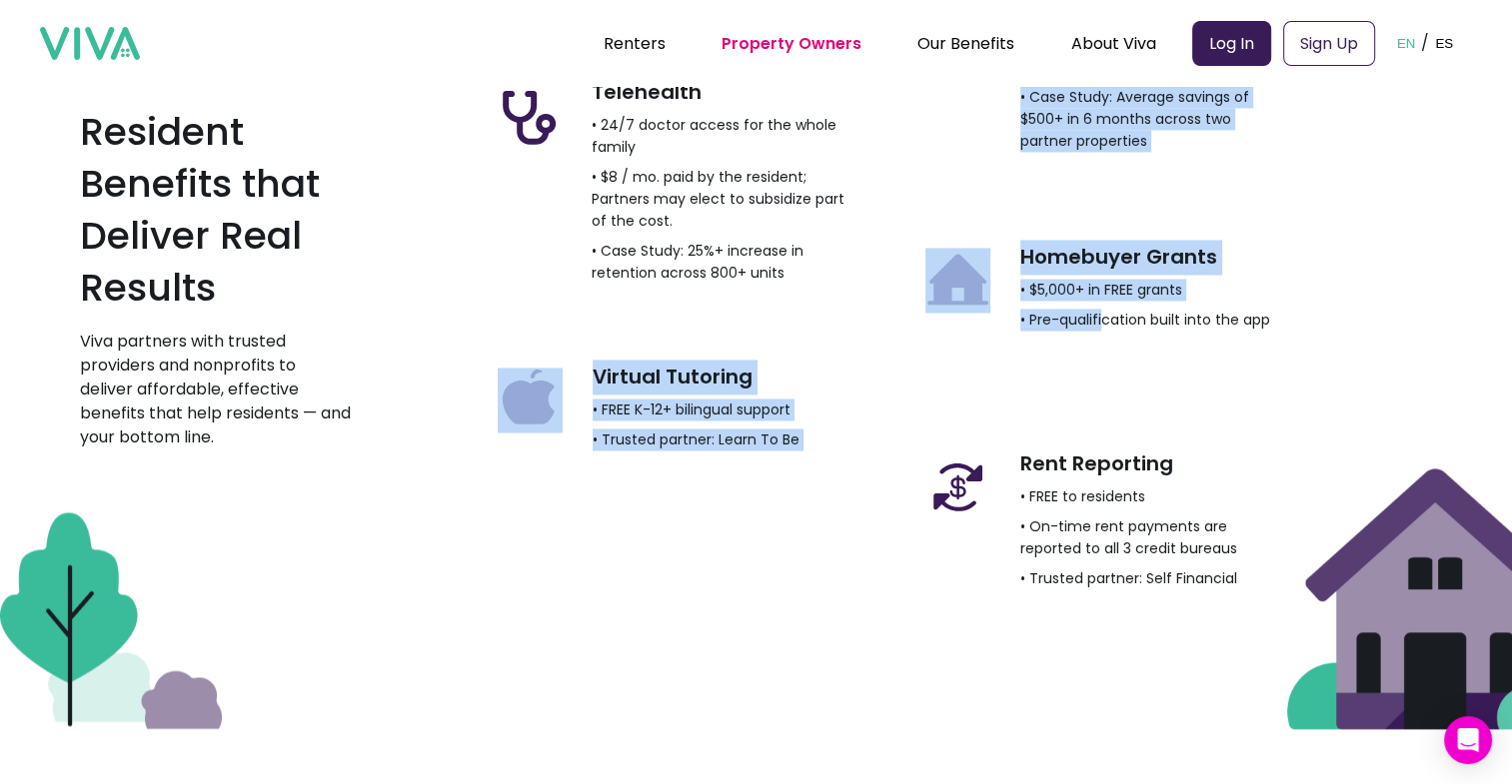 scroll, scrollTop: 3096, scrollLeft: 0, axis: vertical 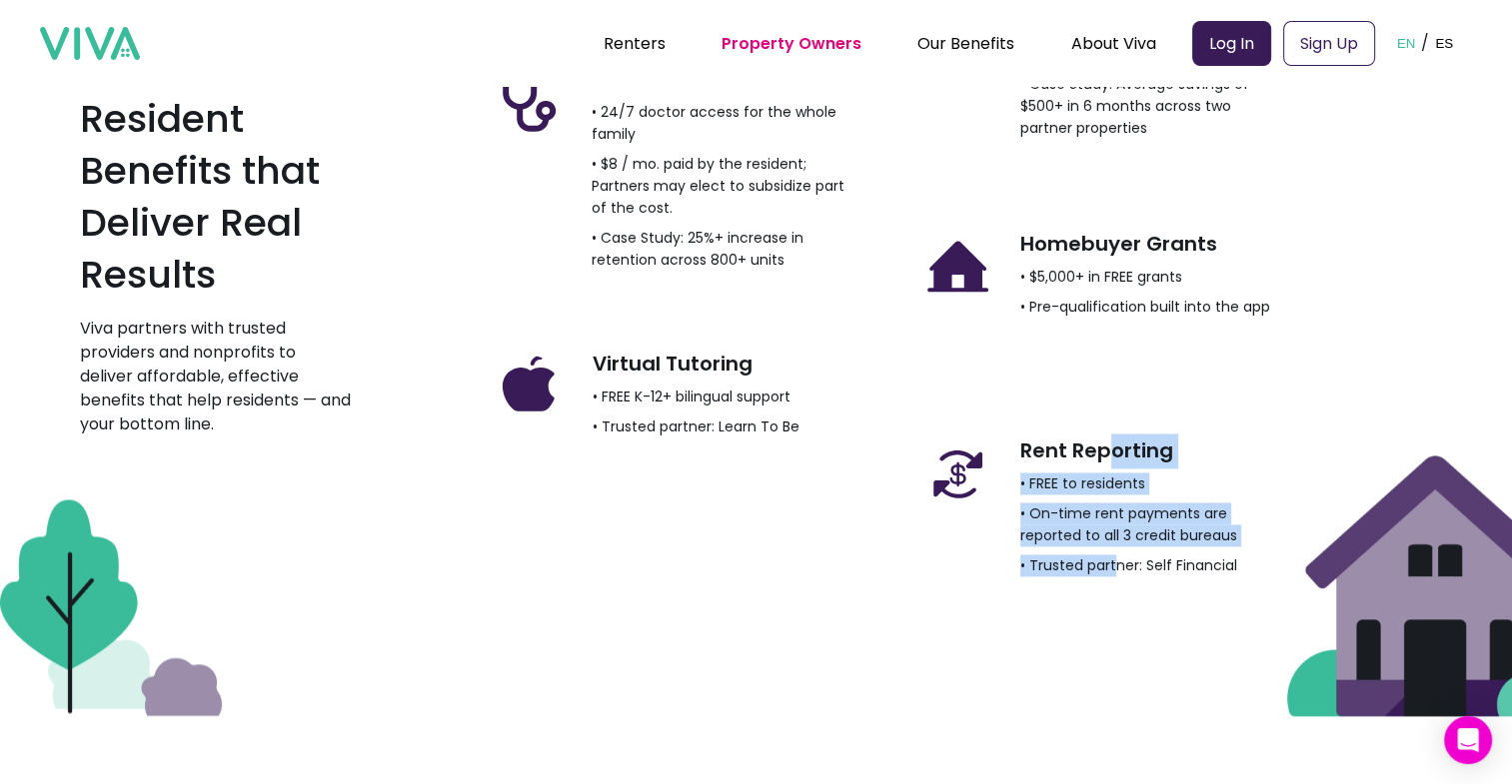 drag, startPoint x: 1118, startPoint y: 459, endPoint x: 1123, endPoint y: 561, distance: 102.122475 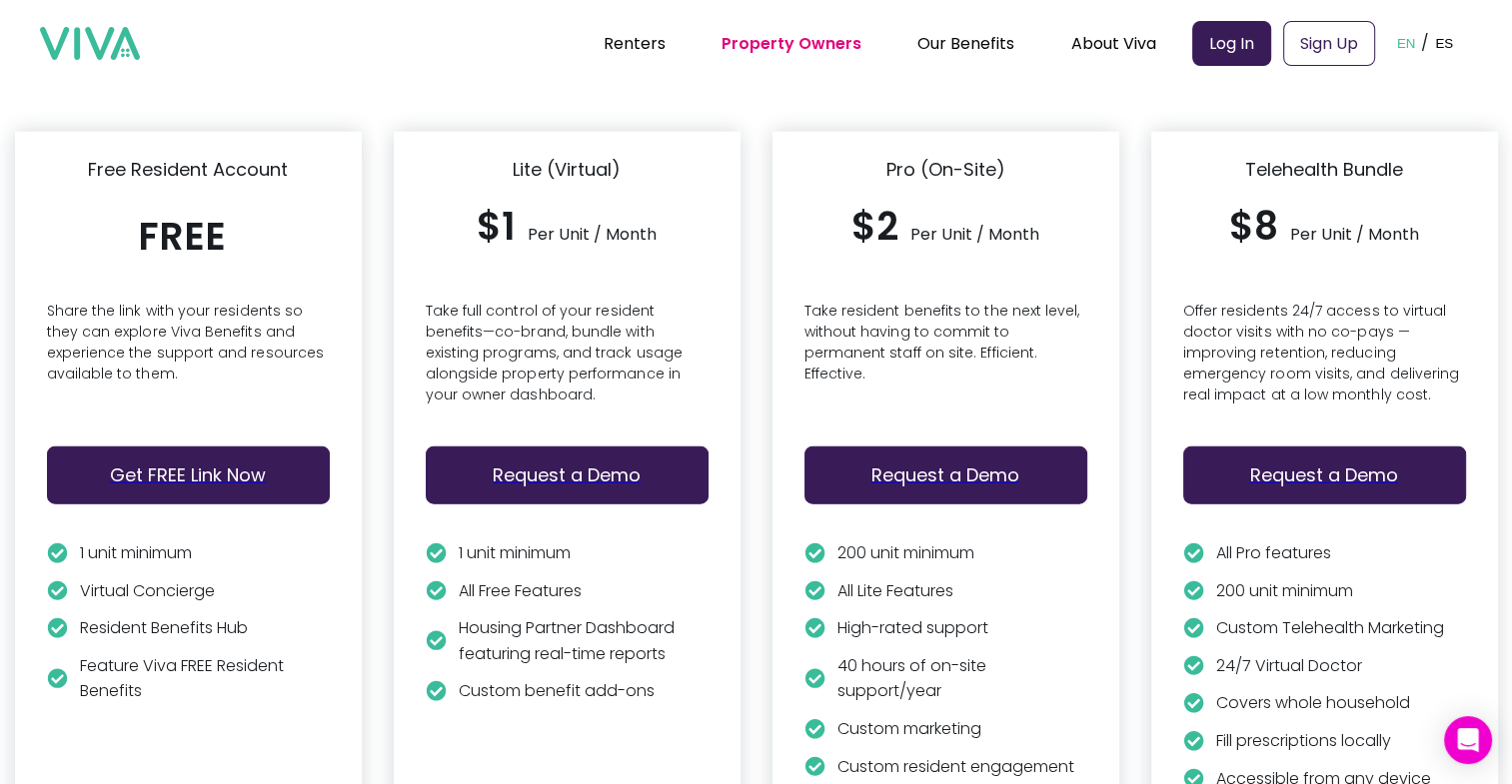 scroll, scrollTop: 4694, scrollLeft: 0, axis: vertical 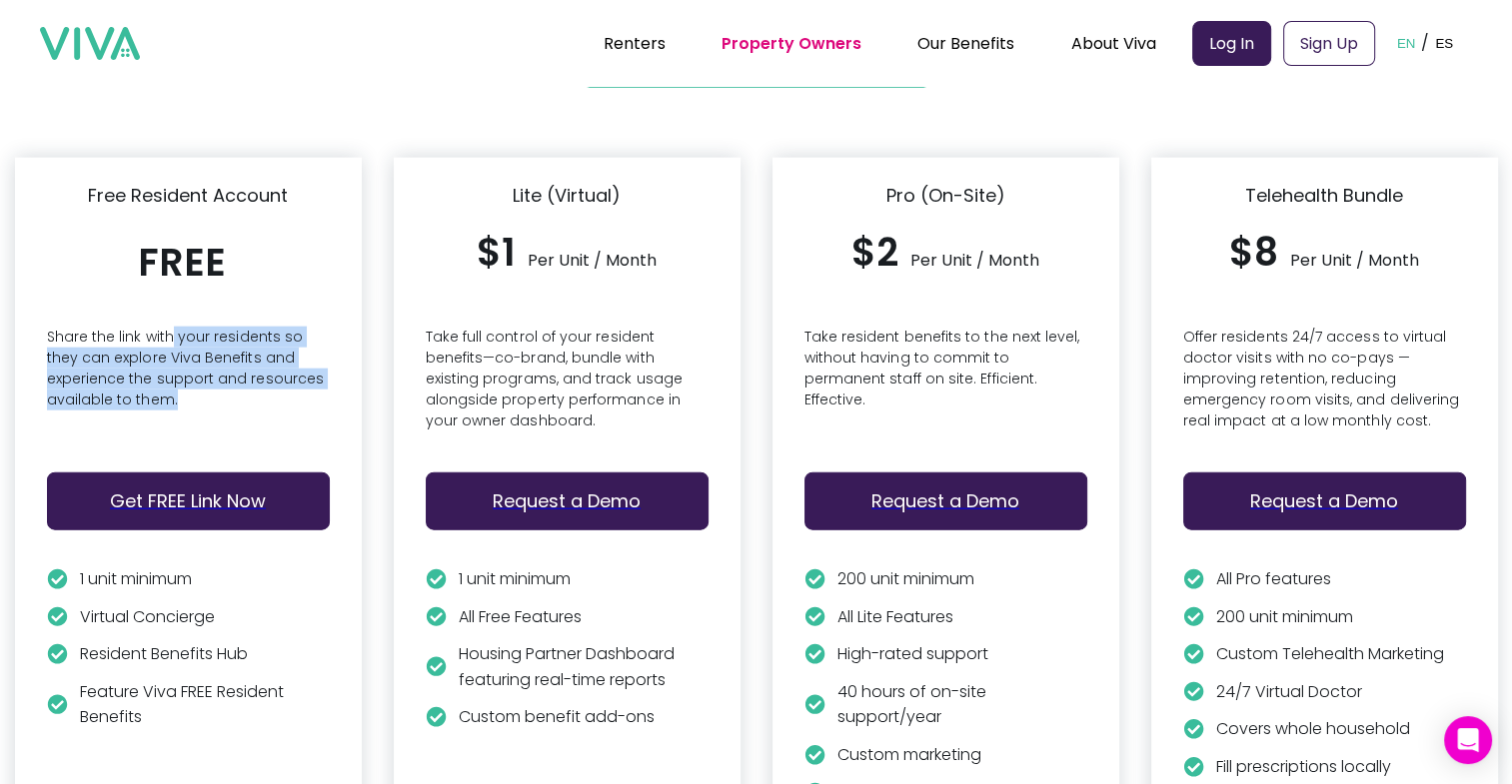 drag, startPoint x: 180, startPoint y: 340, endPoint x: 190, endPoint y: 392, distance: 52.95281 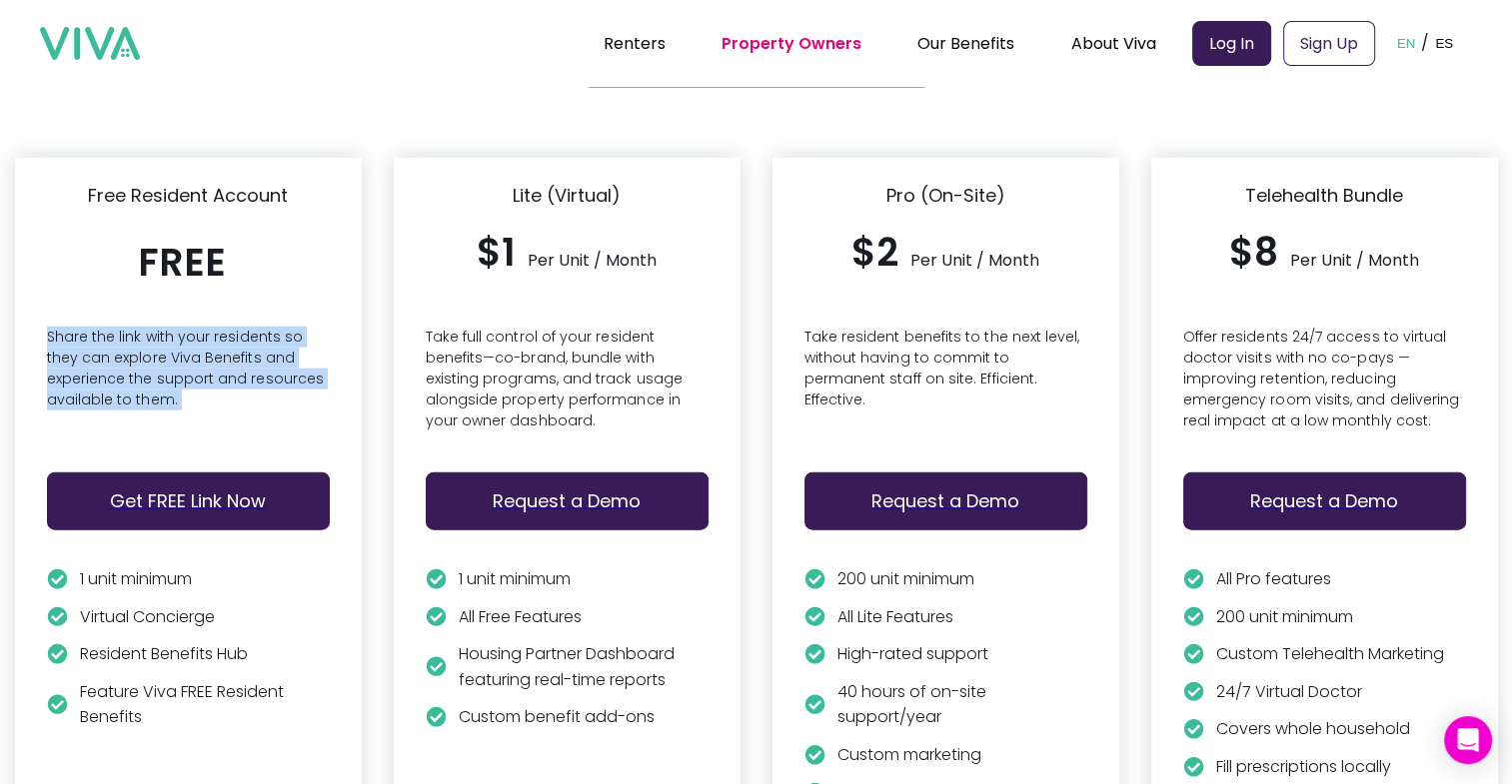 click on "Share the link with your residents so they can explore Viva Benefits and experience the support and resources available to them." at bounding box center [188, 382] 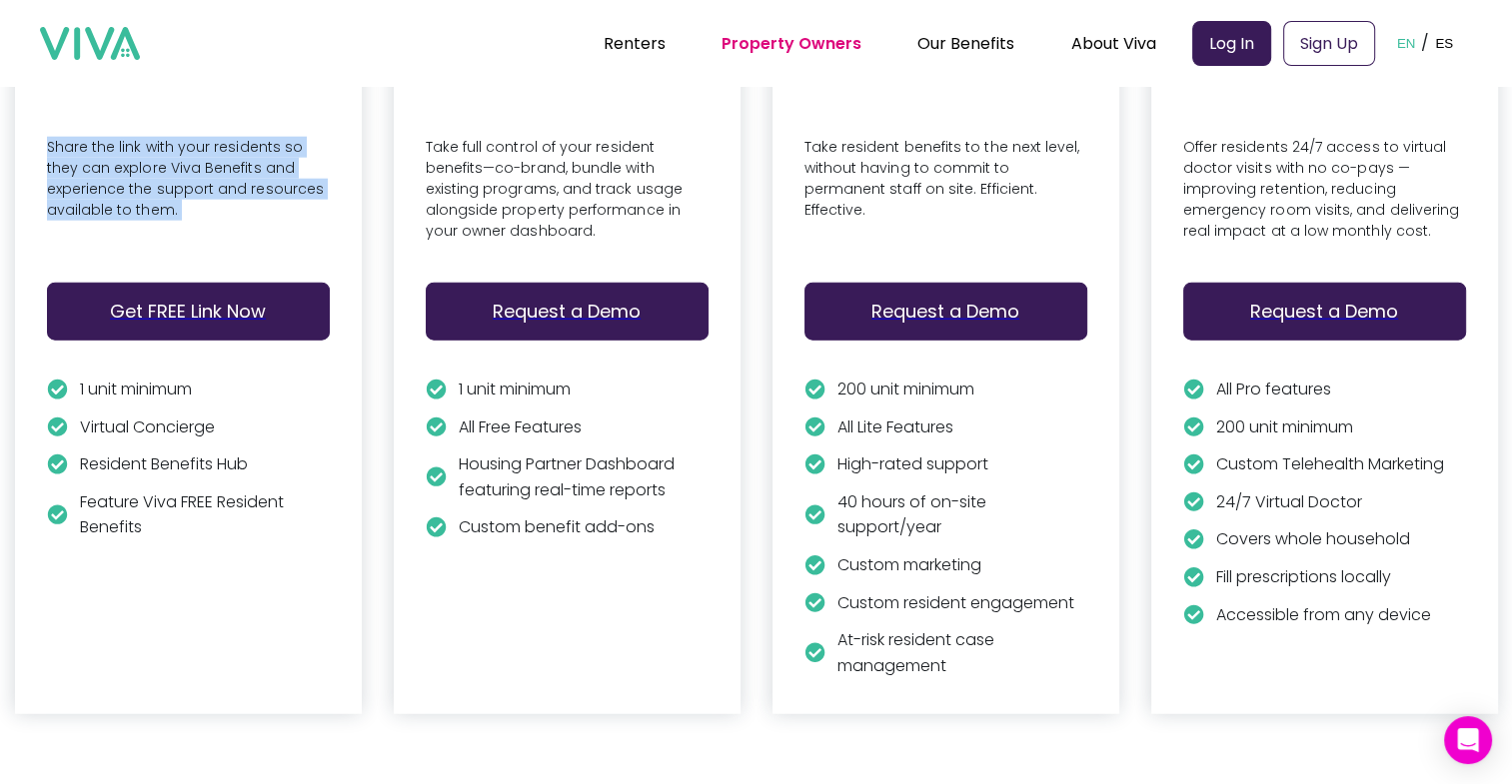 scroll, scrollTop: 4852, scrollLeft: 0, axis: vertical 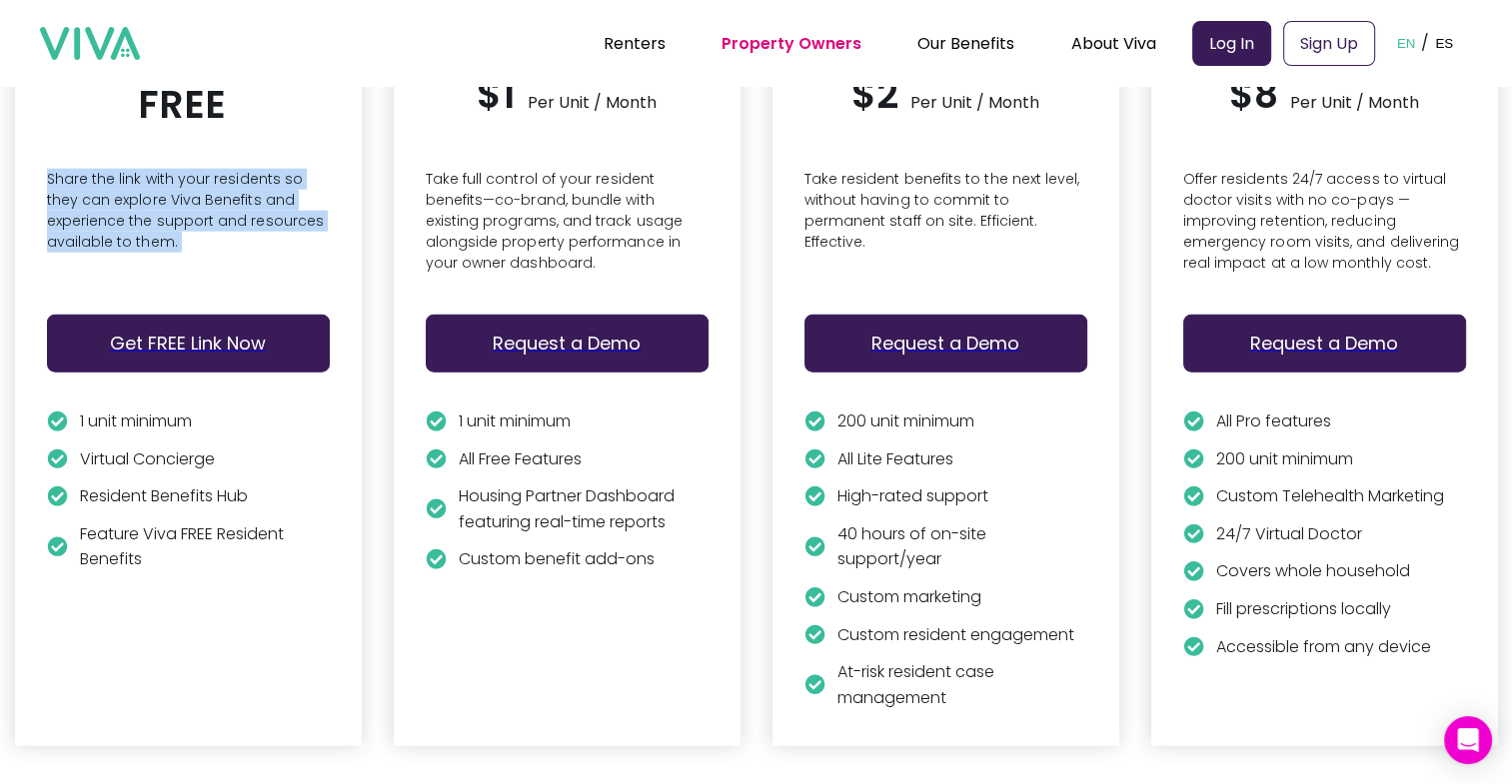 click on "Take full control of your resident benefits—co-brand, bundle with existing programs, and track usage alongside property performance in your owner dashboard." at bounding box center (188, 224) 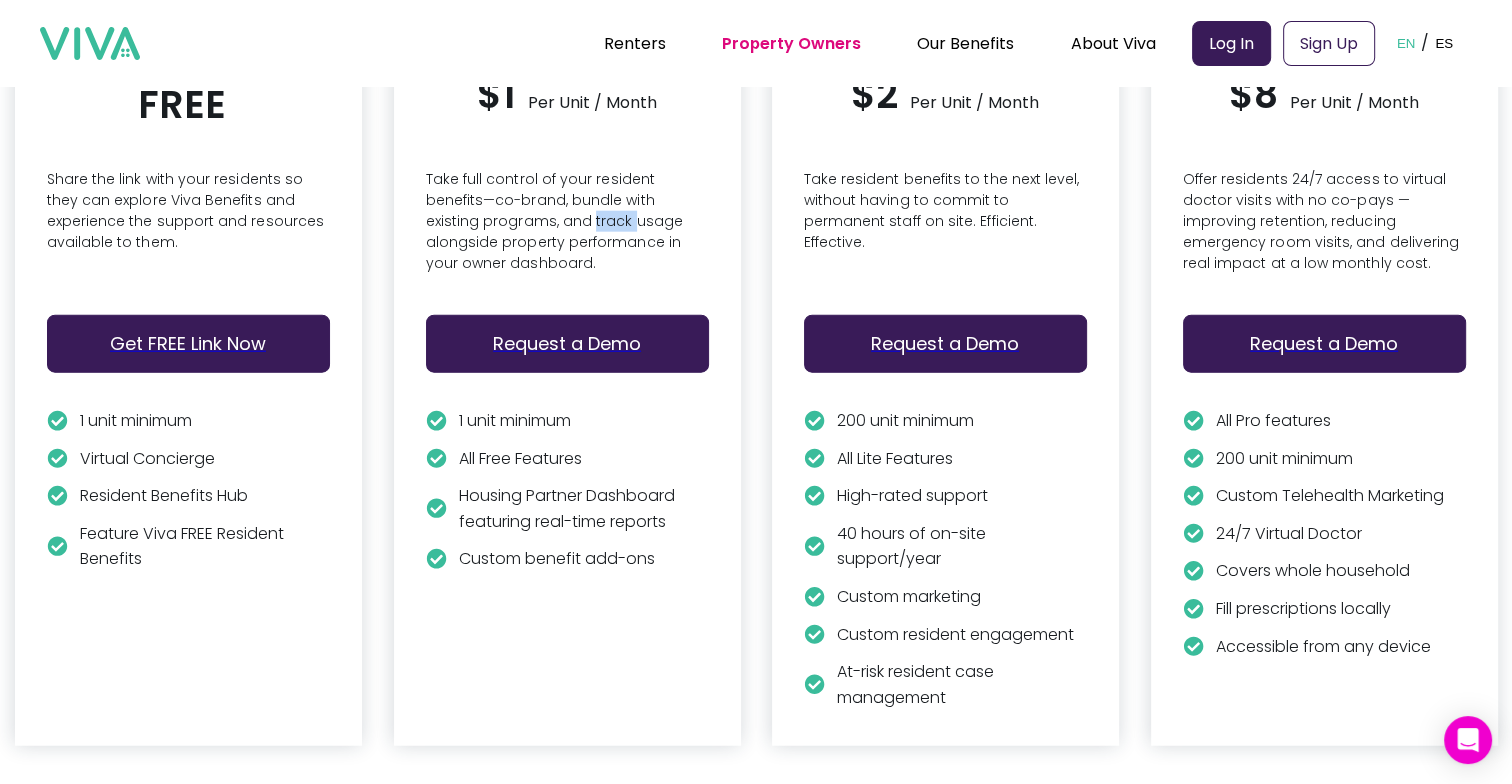 click on "Take full control of your resident benefits—co-brand, bundle with existing programs, and track usage alongside property performance in your owner dashboard." at bounding box center [188, 224] 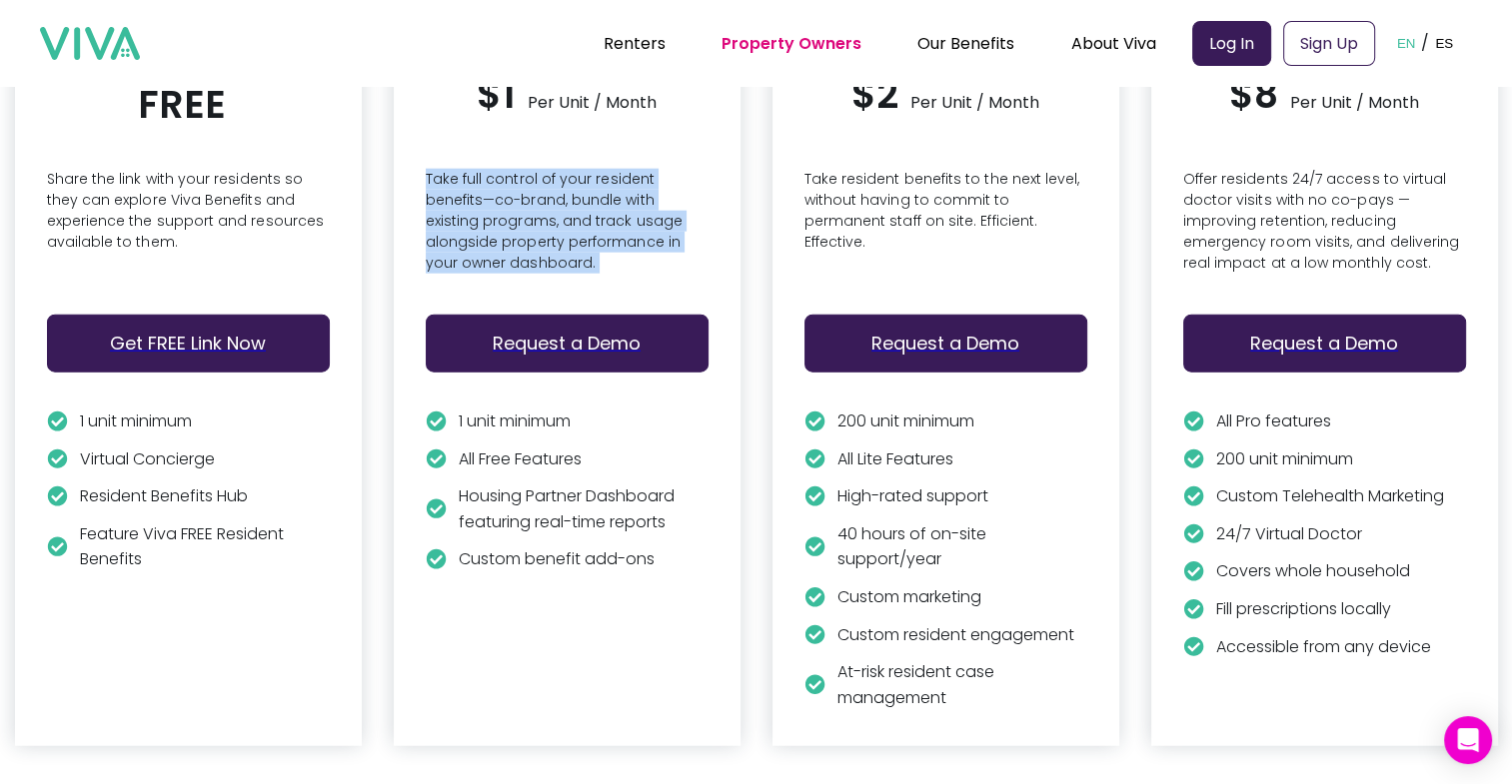 click on "Take full control of your resident benefits—co-brand, bundle with existing programs, and track usage alongside property performance in your owner dashboard." at bounding box center (188, 224) 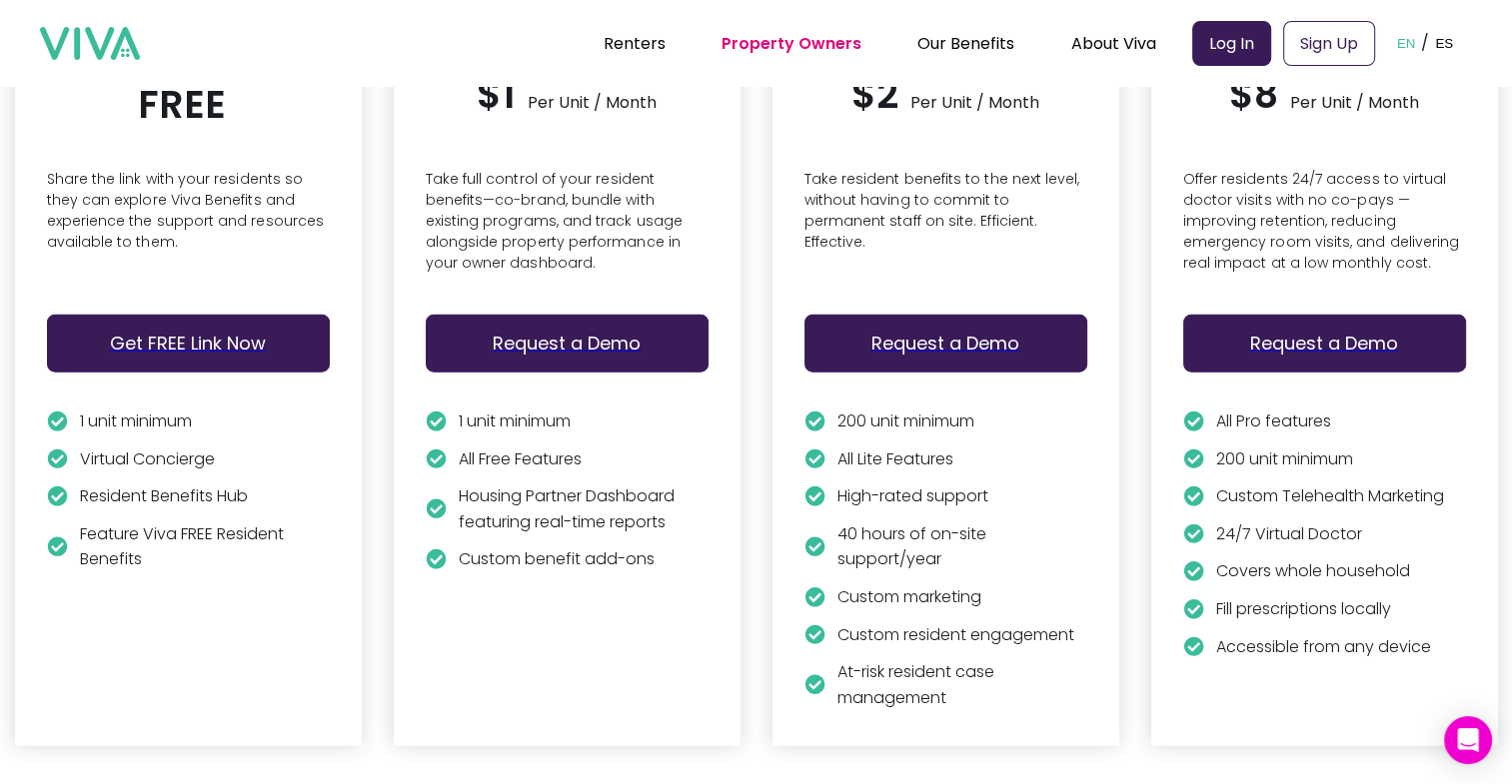 click on "Take resident benefits to the next level, without having to commit to permanent staff on site. Efficient. Effective." at bounding box center [188, 224] 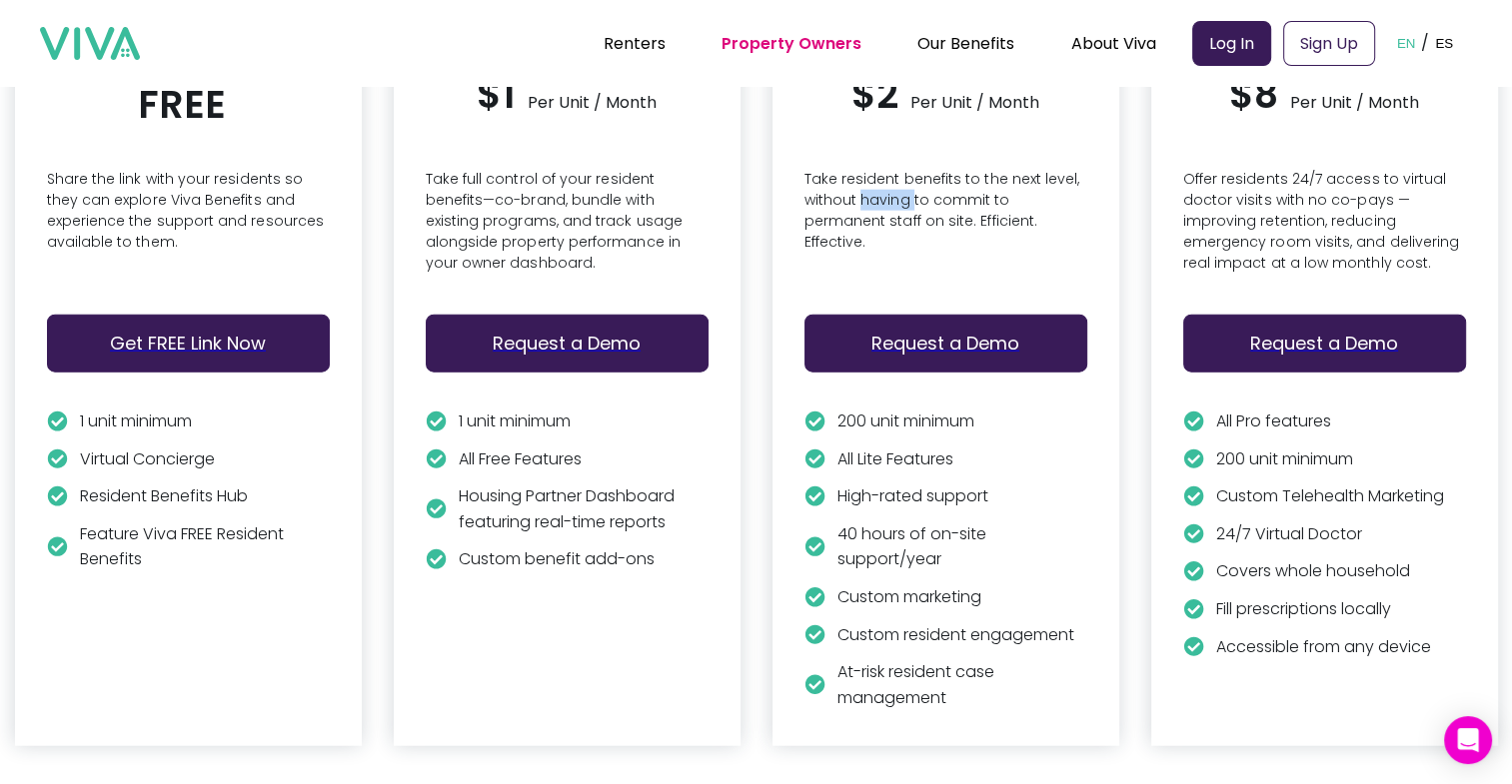 click on "Take resident benefits to the next level, without having to commit to permanent staff on site. Efficient. Effective." at bounding box center [188, 224] 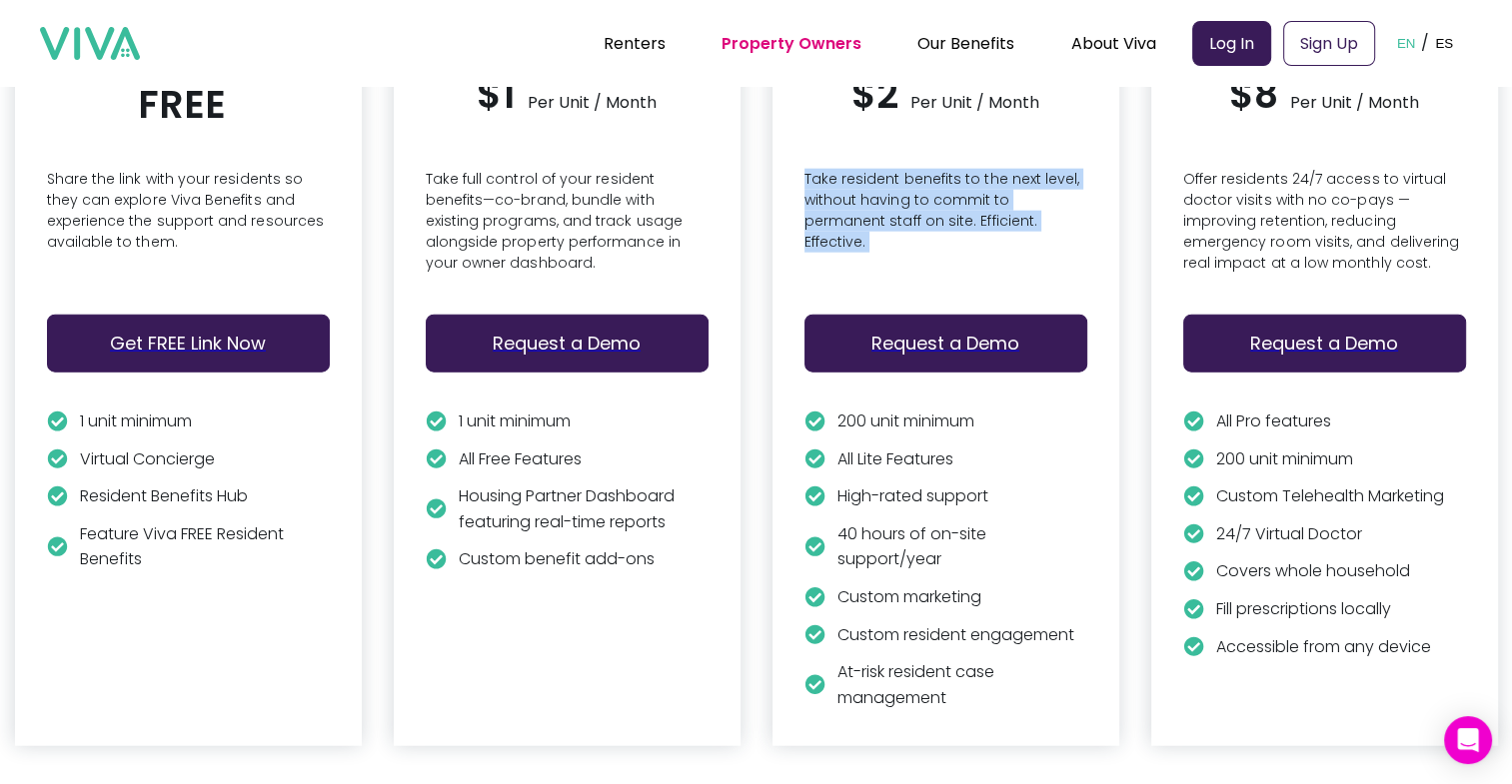 click on "Take resident benefits to the next level, without having to commit to permanent staff on site. Efficient. Effective." at bounding box center (188, 224) 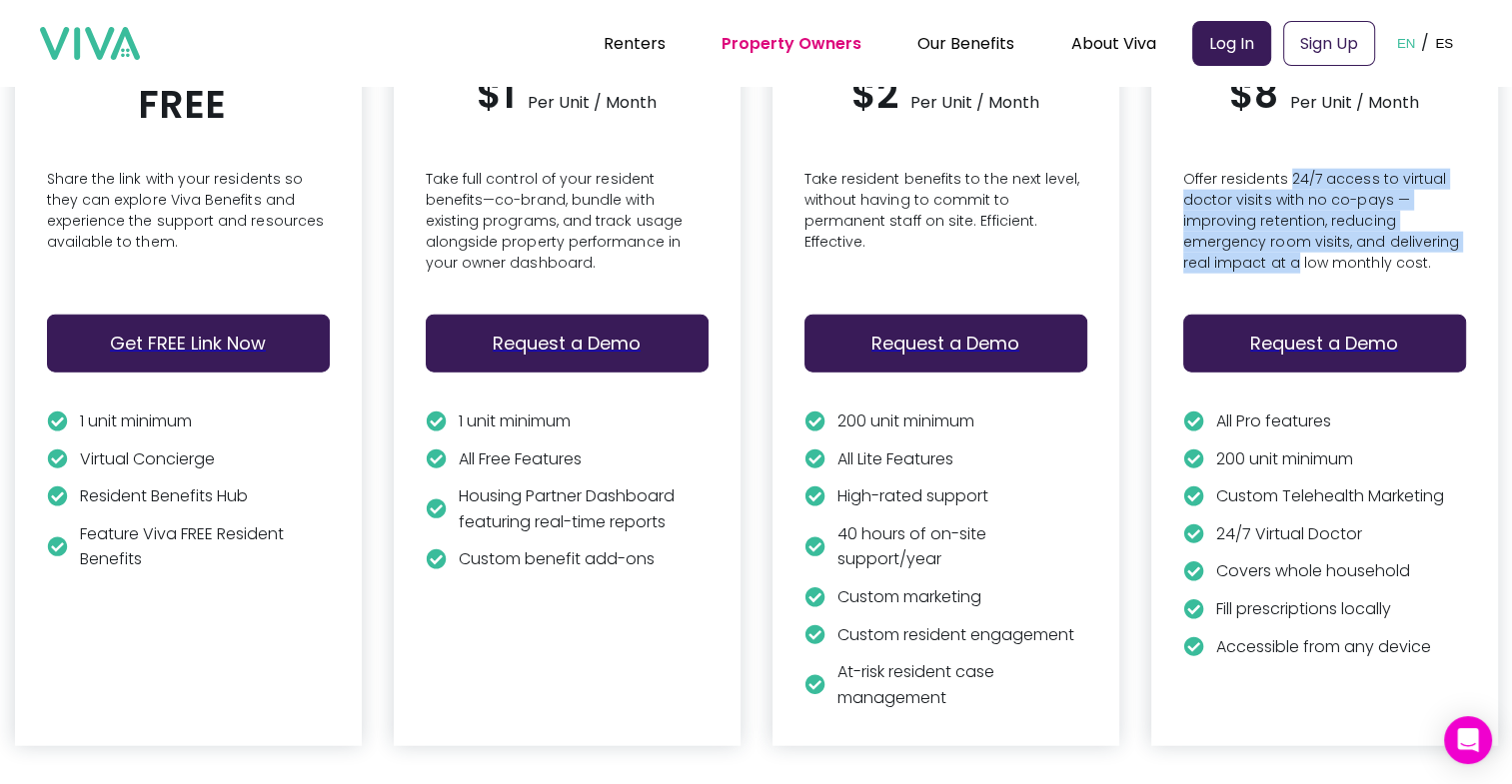 drag, startPoint x: 1295, startPoint y: 175, endPoint x: 1303, endPoint y: 264, distance: 89.358827 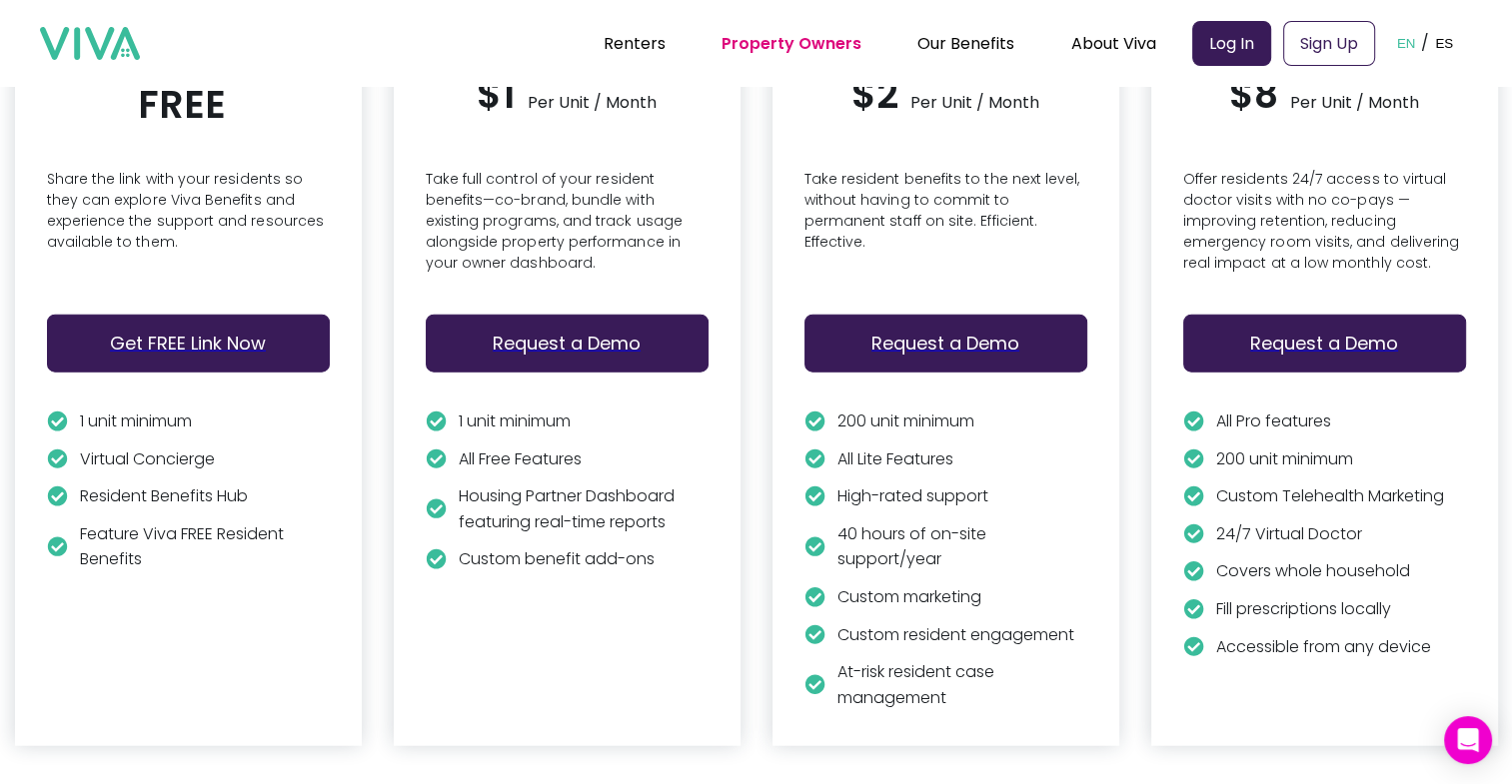 drag, startPoint x: 1303, startPoint y: 264, endPoint x: 1350, endPoint y: 268, distance: 47.169906 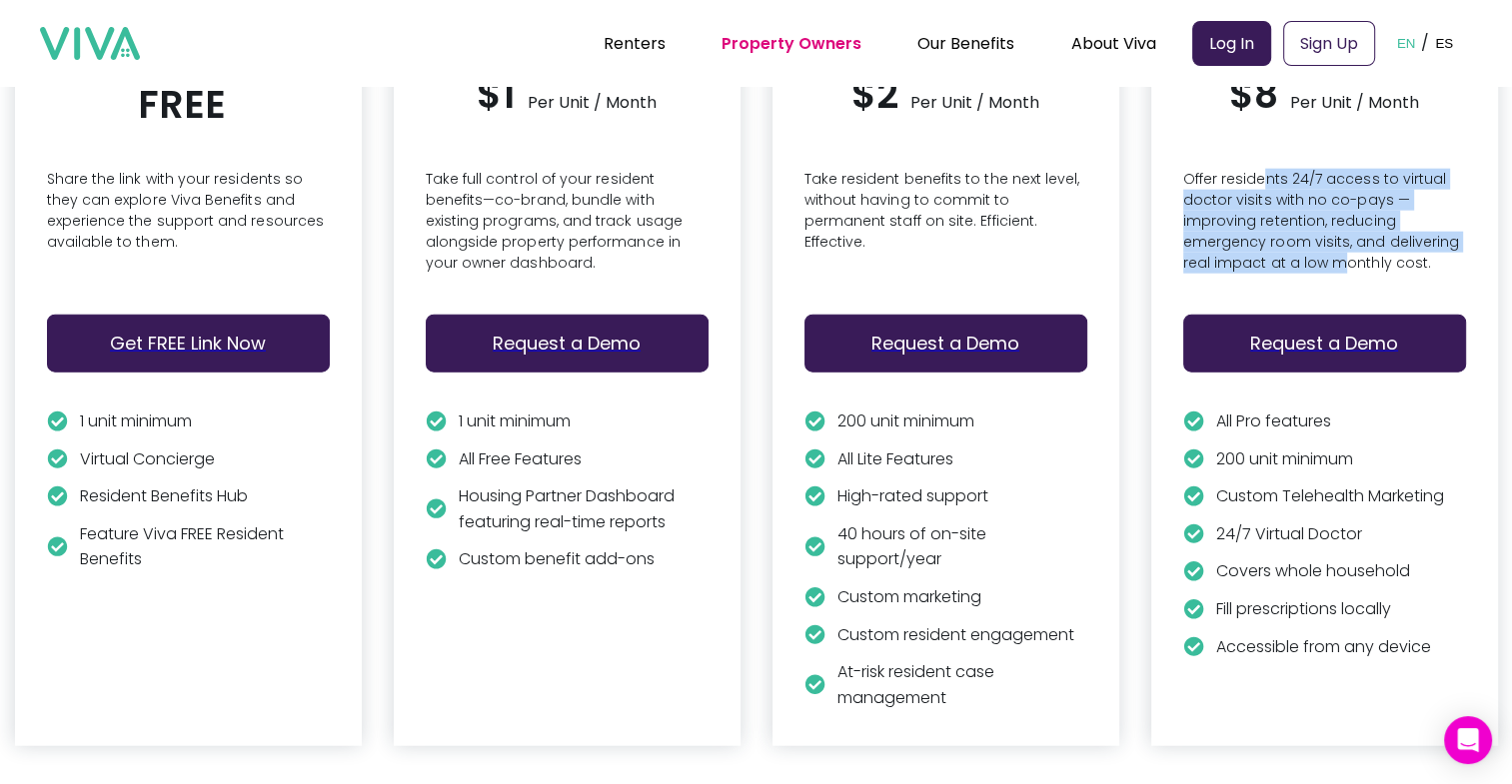 drag, startPoint x: 1351, startPoint y: 260, endPoint x: 1274, endPoint y: 166, distance: 121.511316 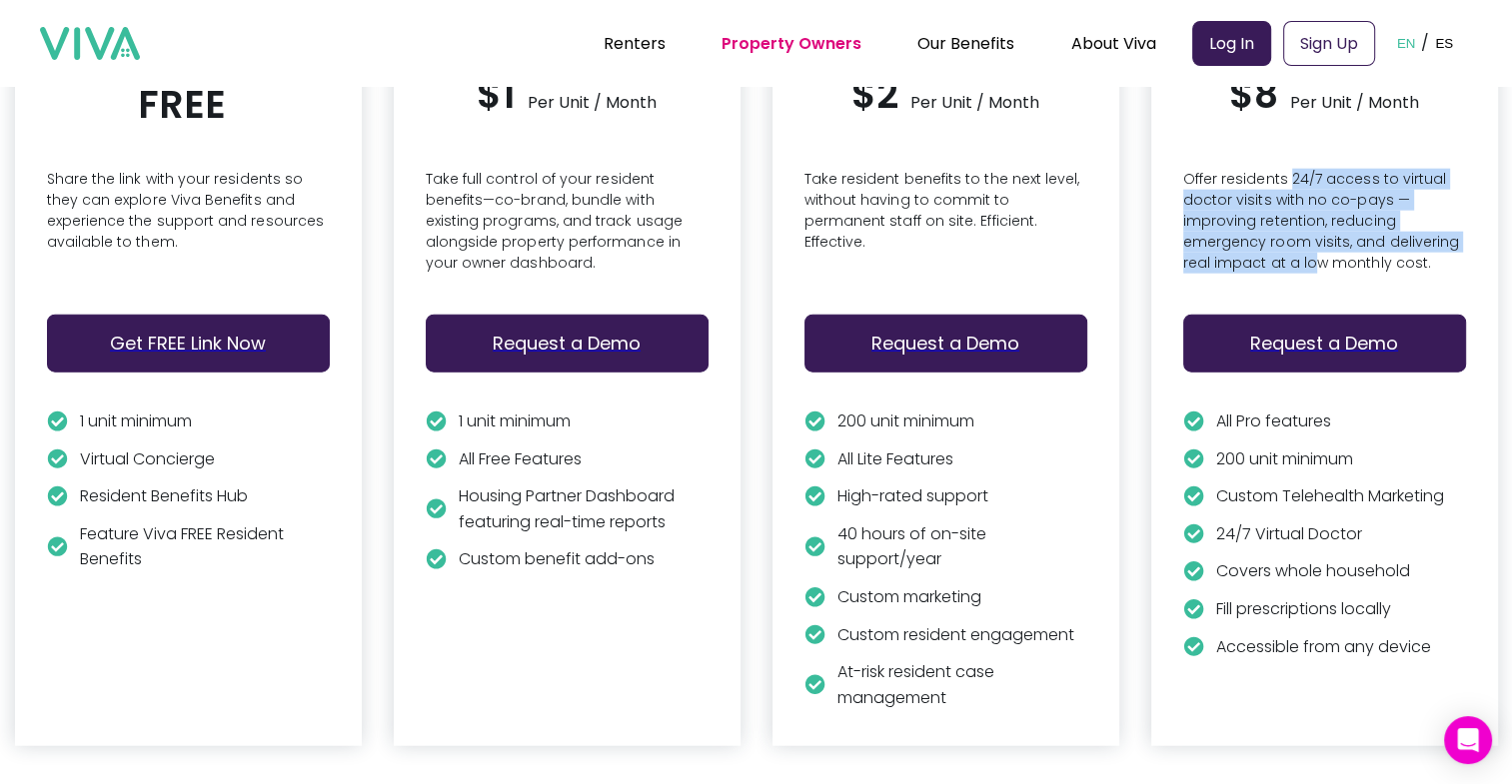 drag, startPoint x: 1299, startPoint y: 171, endPoint x: 1318, endPoint y: 260, distance: 91.00549 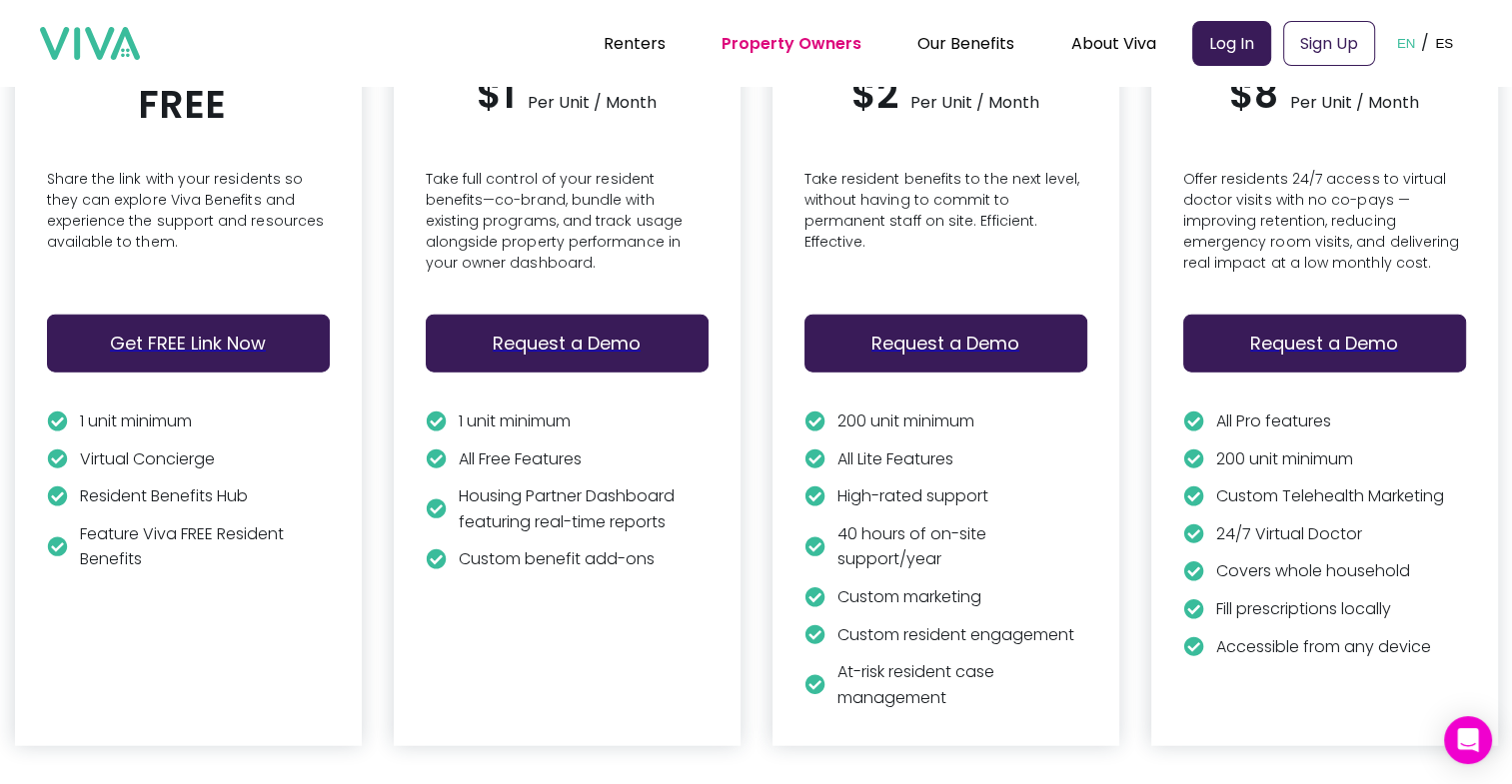click on "Offer residents 24/7 access to virtual doctor visits with no co-pays — improving retention, reducing emergency room visits, and delivering real impact at a low monthly cost." at bounding box center [188, 224] 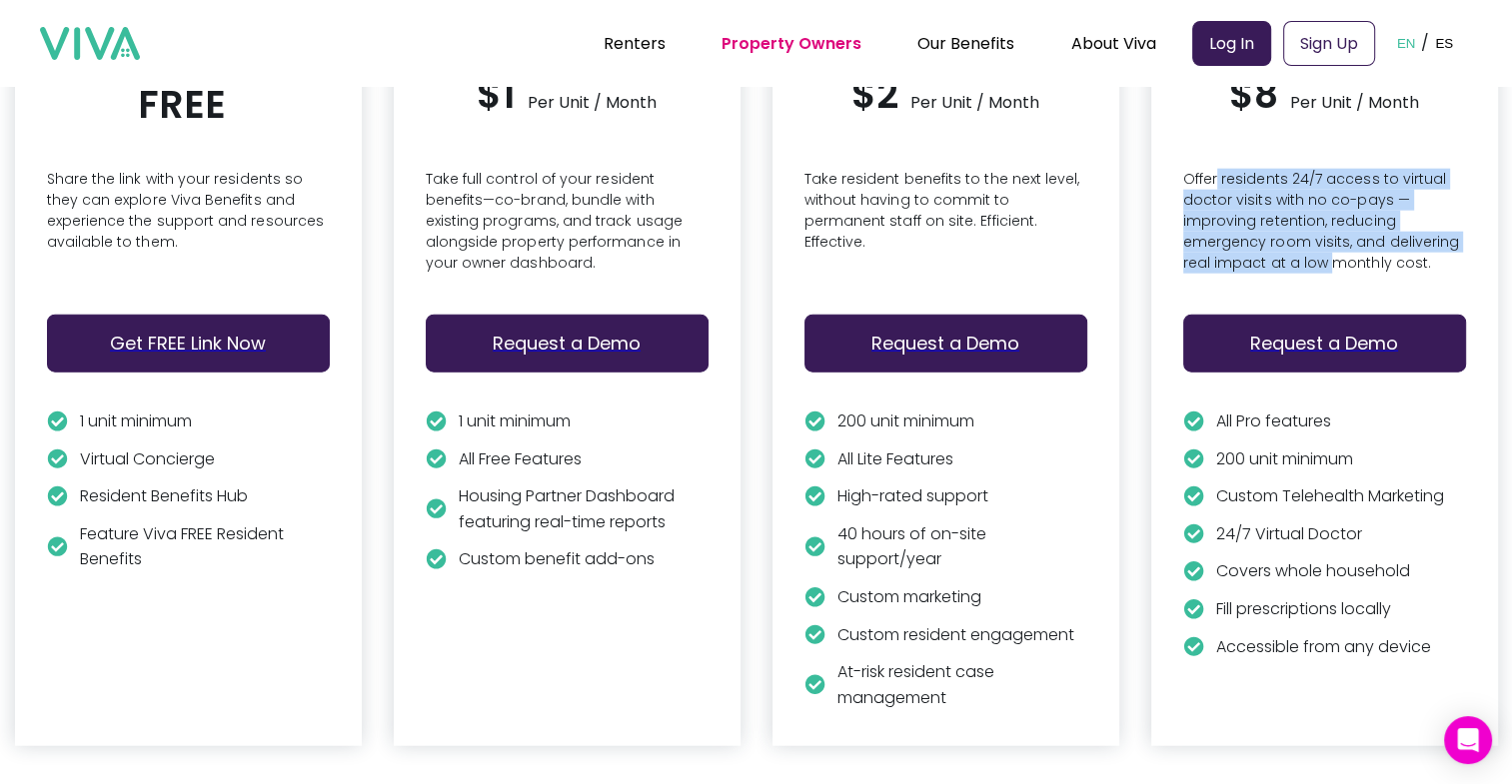 drag, startPoint x: 1341, startPoint y: 266, endPoint x: 1222, endPoint y: 184, distance: 144.51644 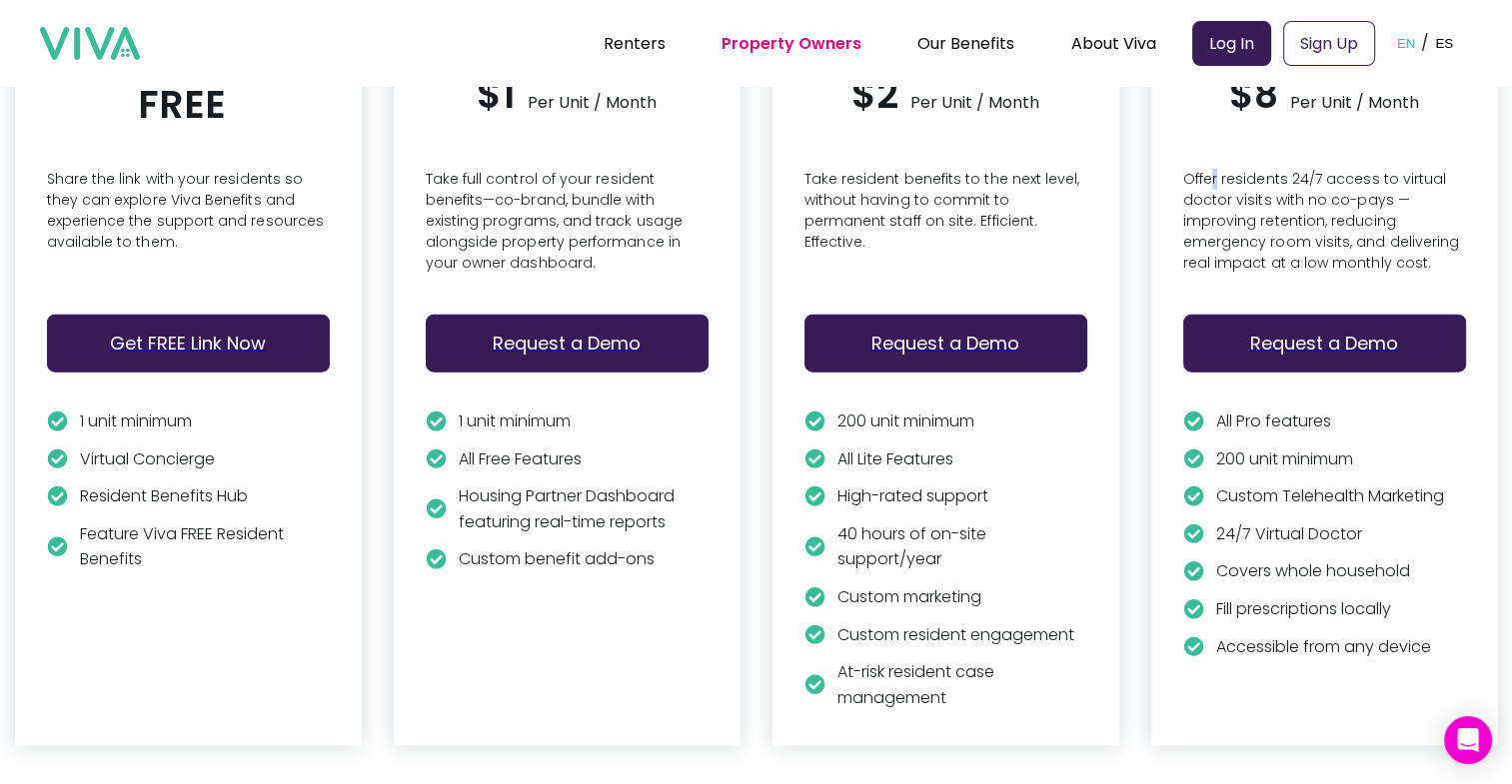 click on "Offer residents 24/7 access to virtual doctor visits with no co-pays — improving retention, reducing emergency room visits, and delivering real impact at a low monthly cost." at bounding box center [188, 224] 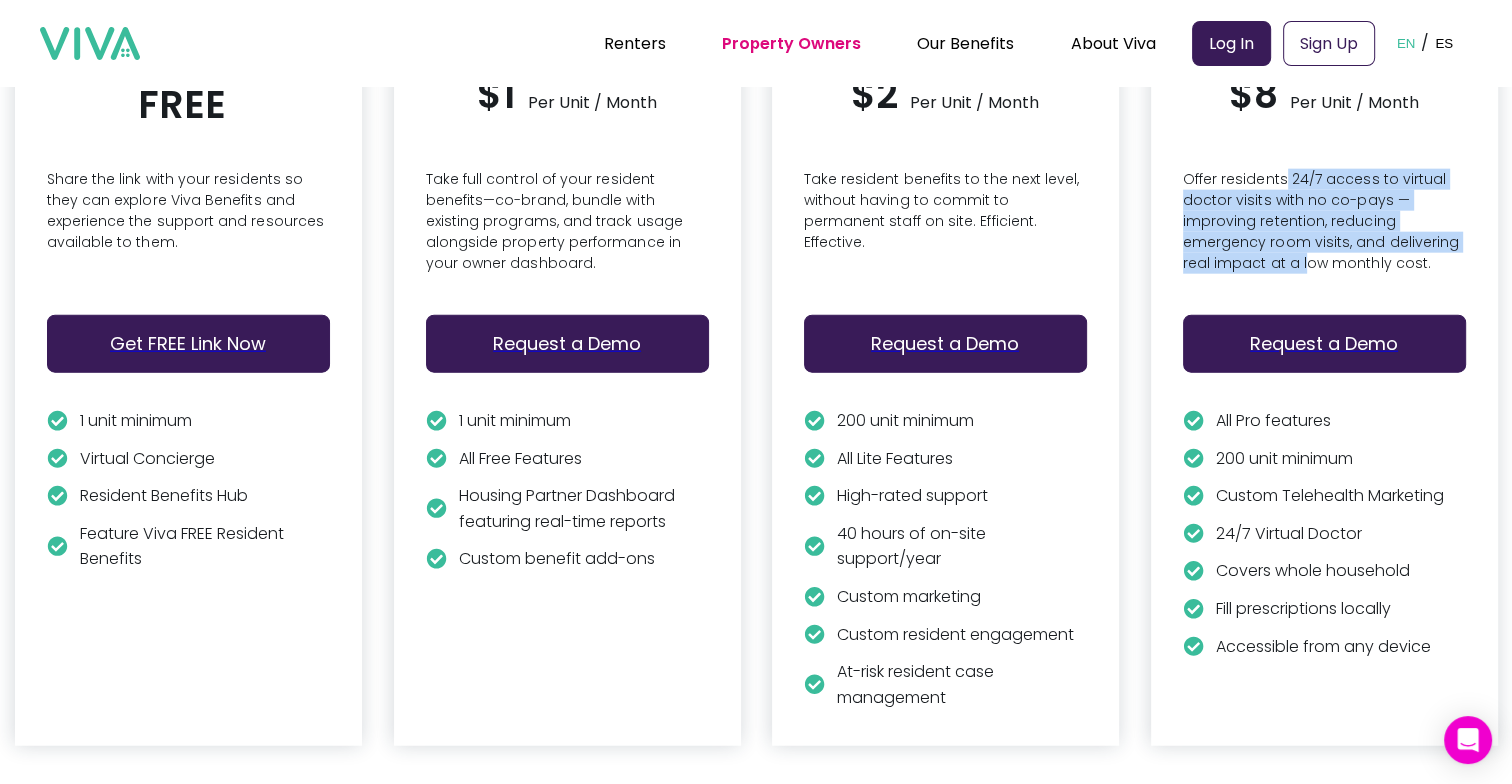 drag, startPoint x: 1222, startPoint y: 184, endPoint x: 1311, endPoint y: 255, distance: 113.85078 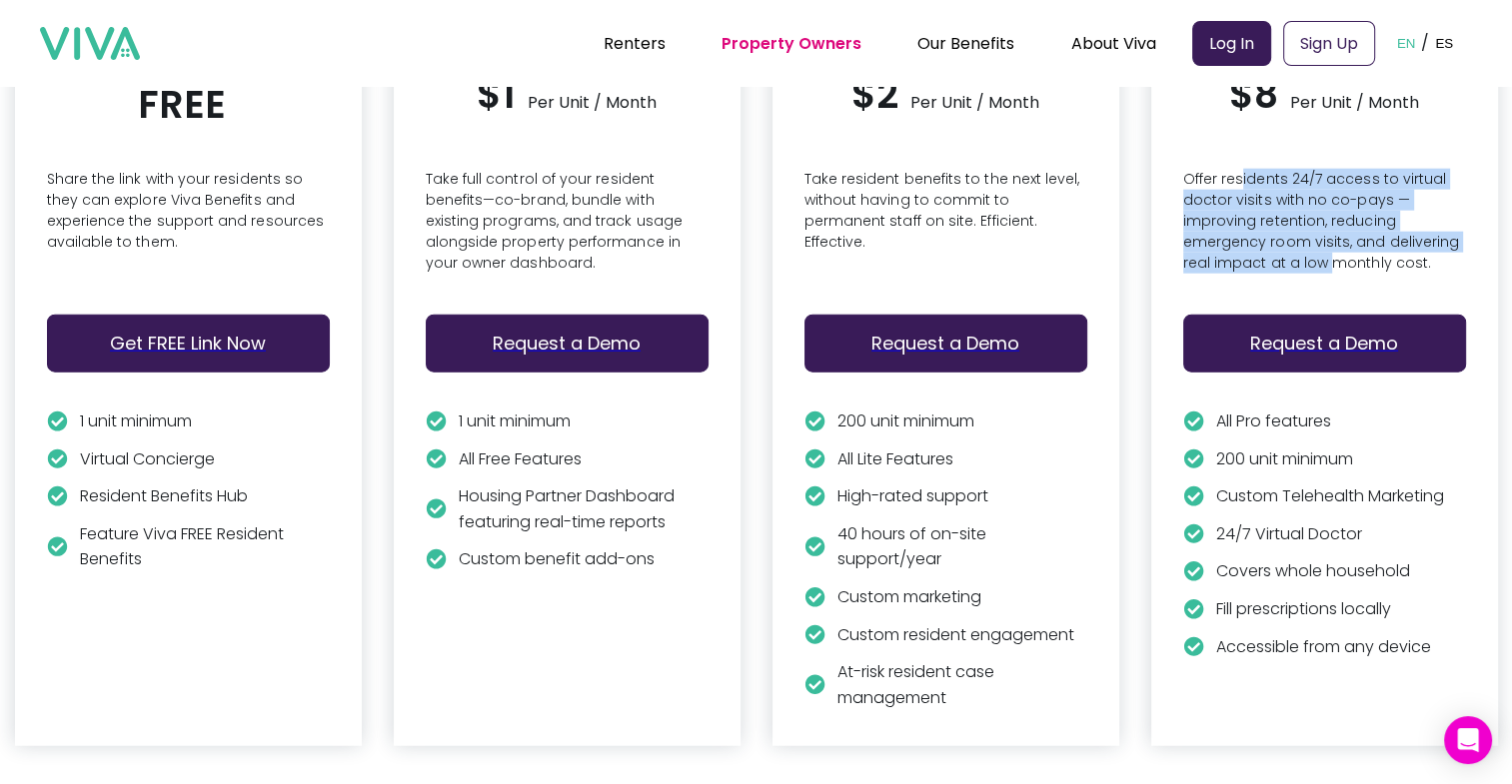 drag, startPoint x: 1339, startPoint y: 257, endPoint x: 1246, endPoint y: 179, distance: 121.37957 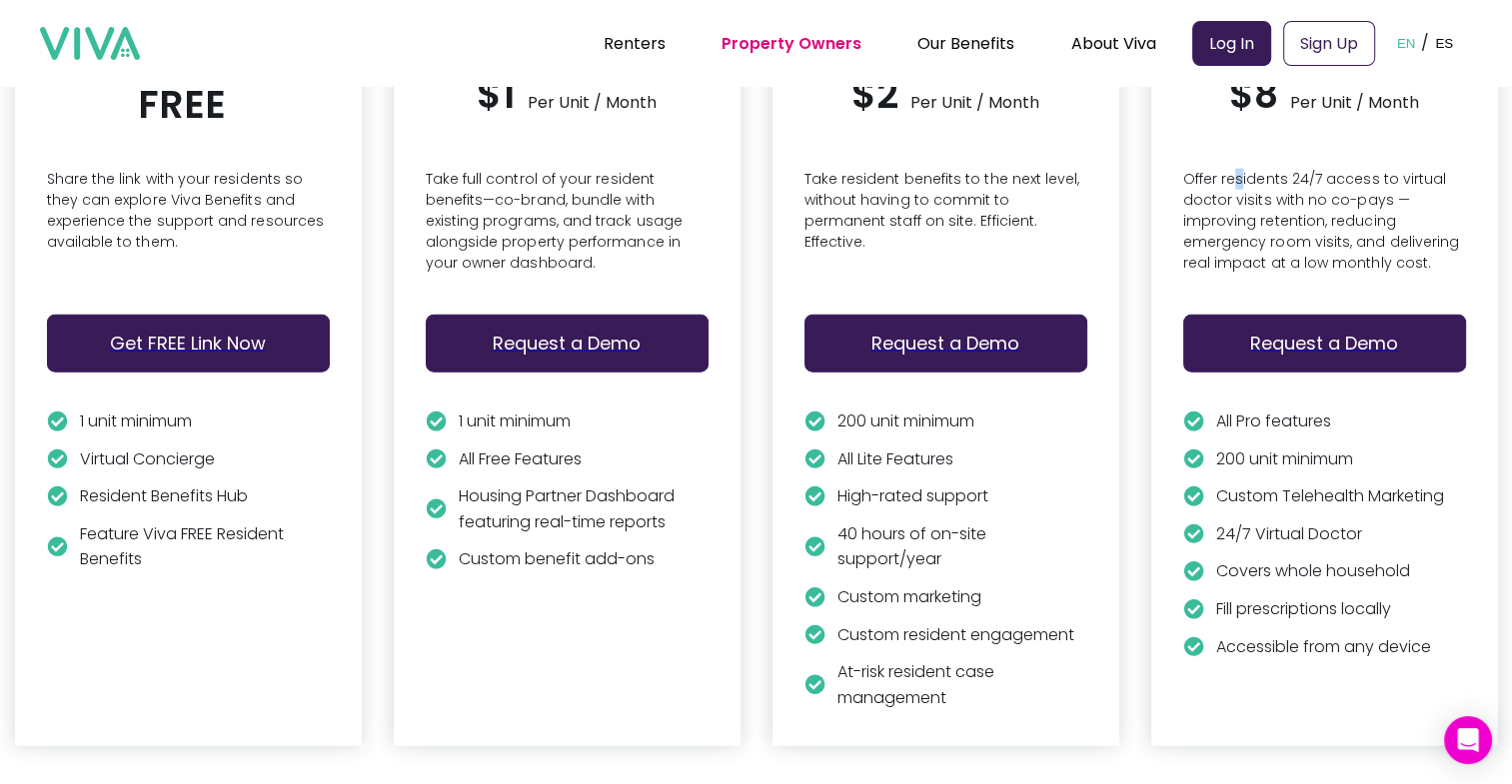 click on "Offer residents 24/7 access to virtual doctor visits with no co-pays — improving retention, reducing emergency room visits, and delivering real impact at a low monthly cost." at bounding box center (188, 224) 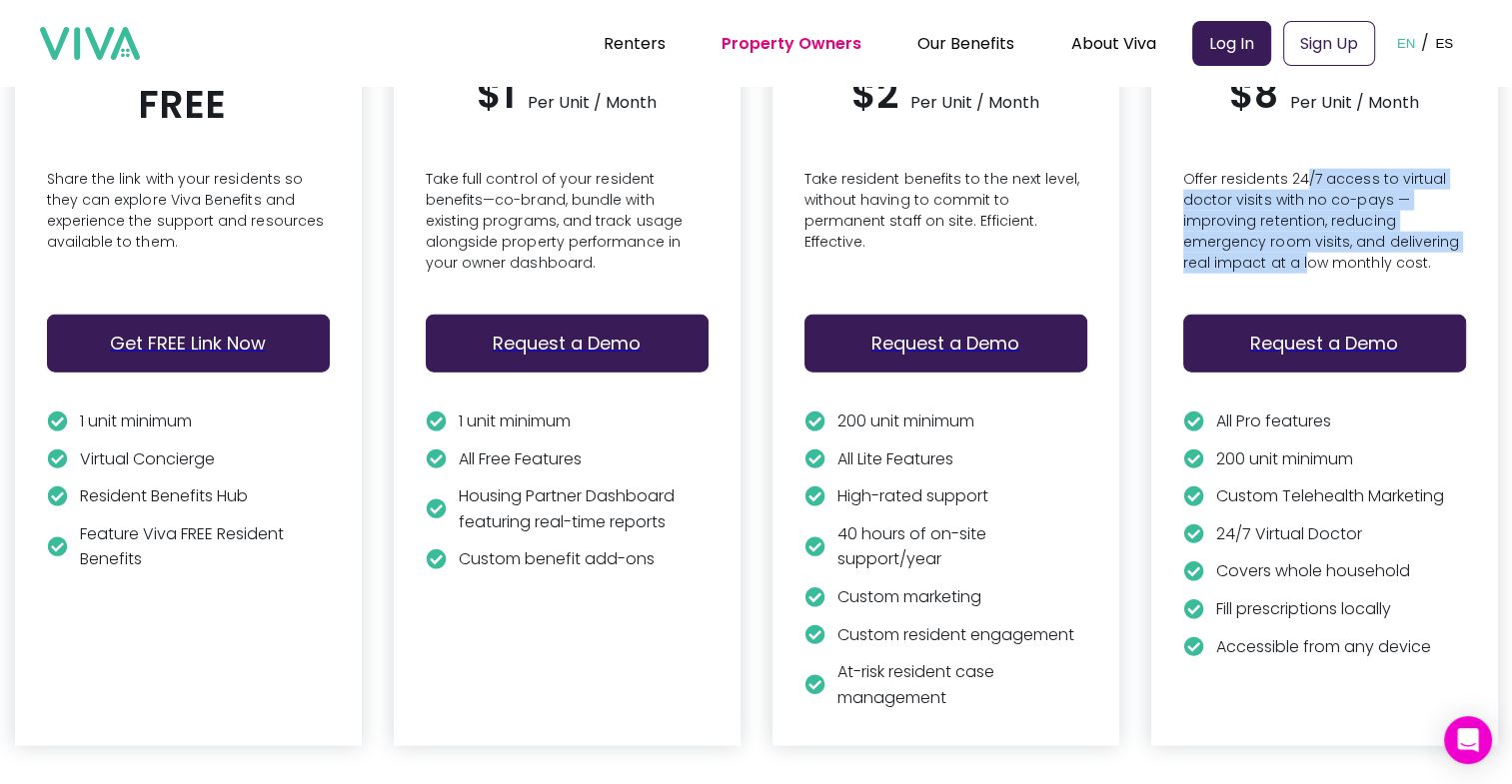 drag, startPoint x: 1246, startPoint y: 179, endPoint x: 1310, endPoint y: 253, distance: 97.8366 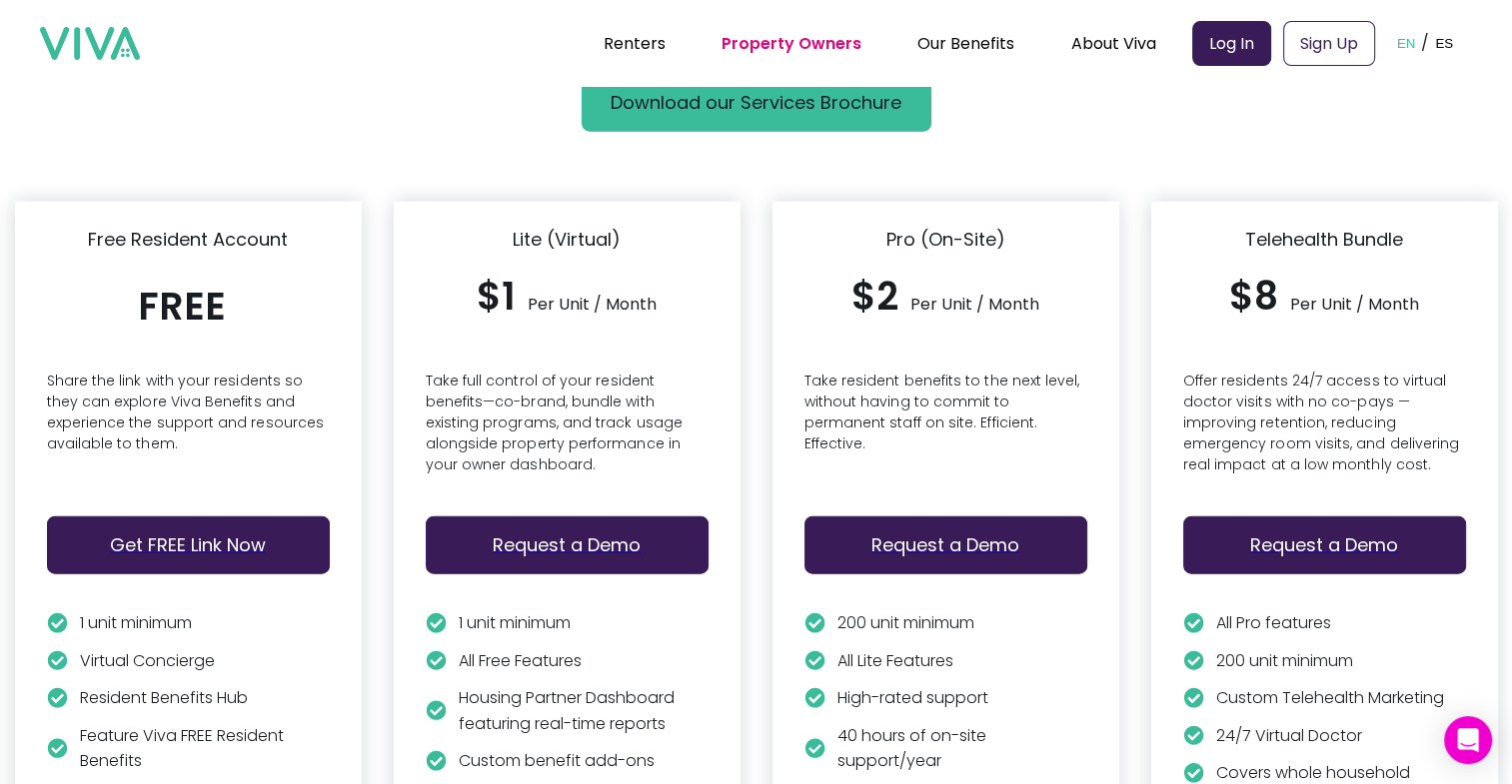 scroll, scrollTop: 4452, scrollLeft: 0, axis: vertical 